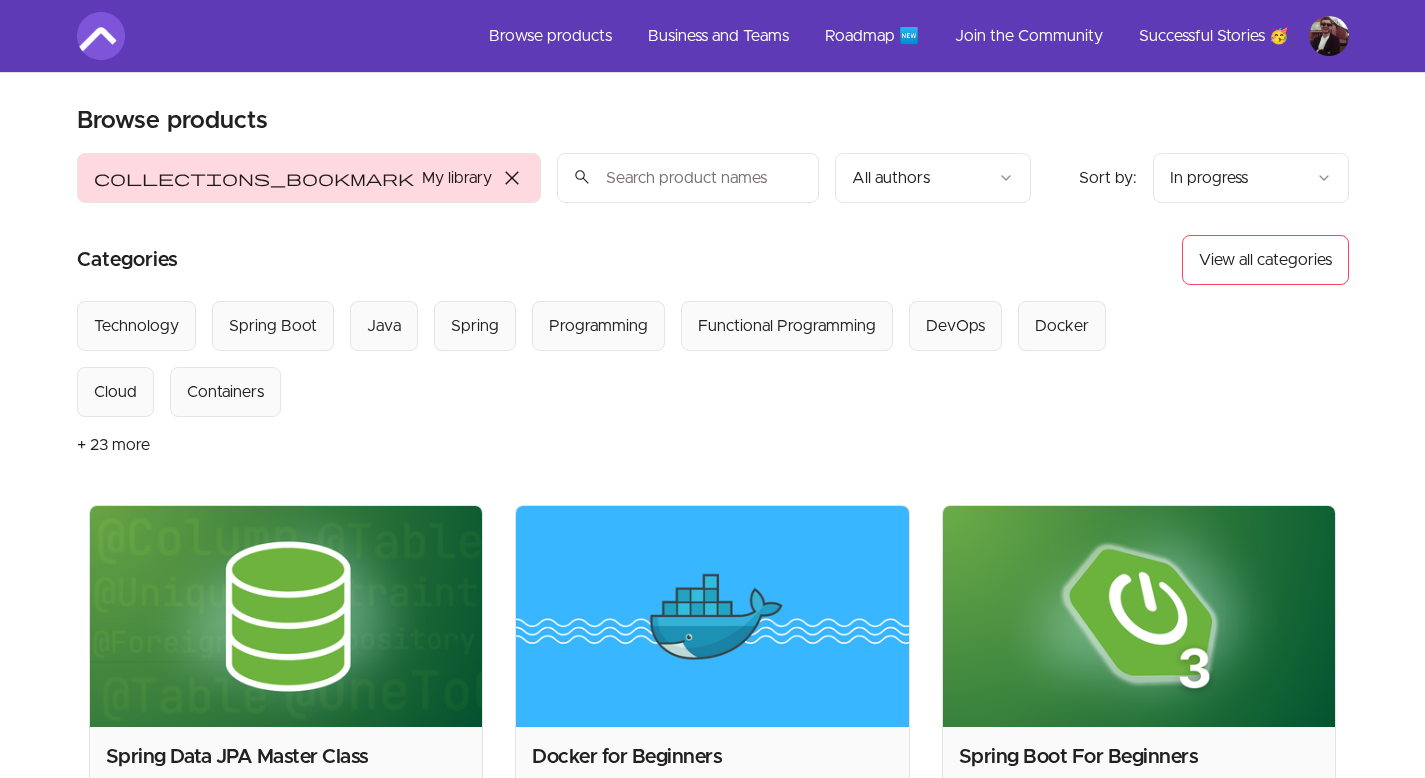 scroll, scrollTop: 0, scrollLeft: 0, axis: both 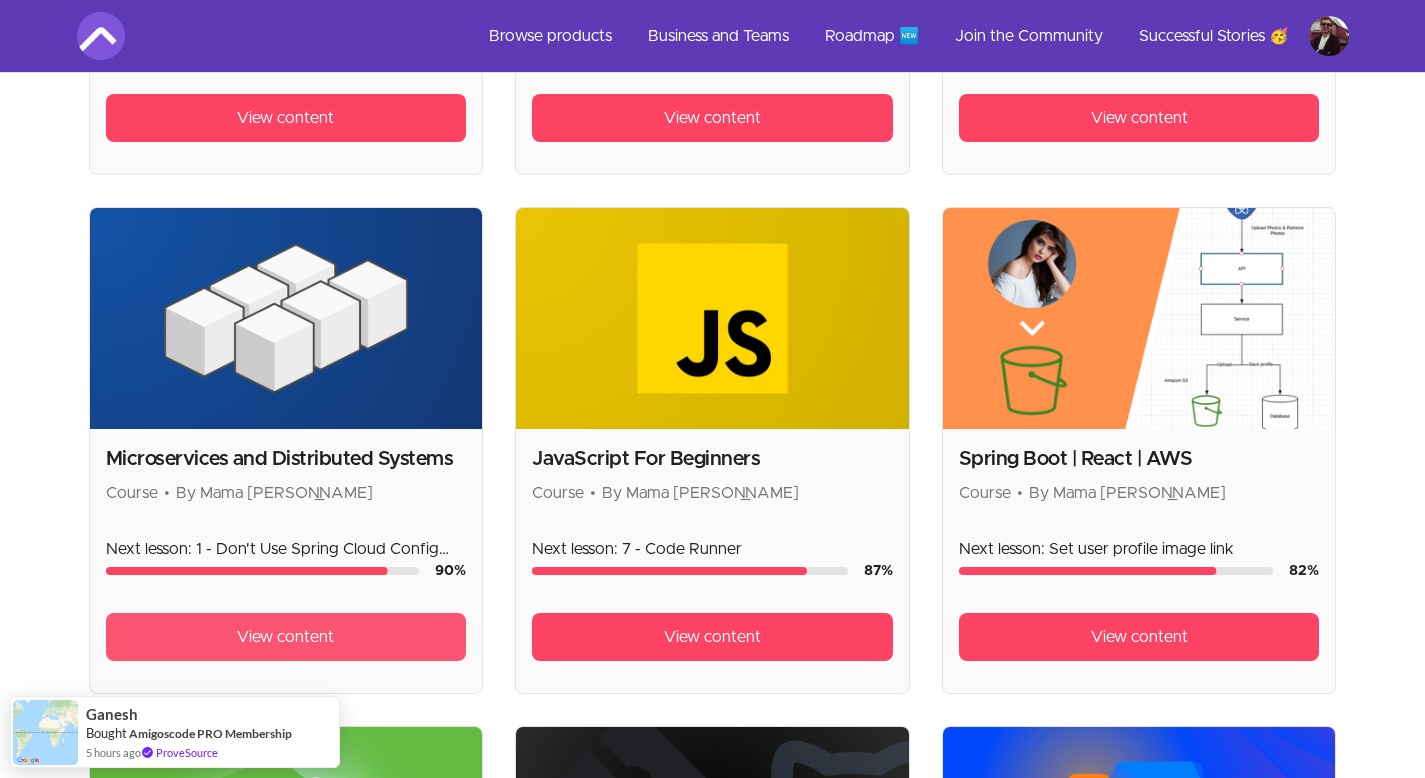 click on "View content" at bounding box center [285, 637] 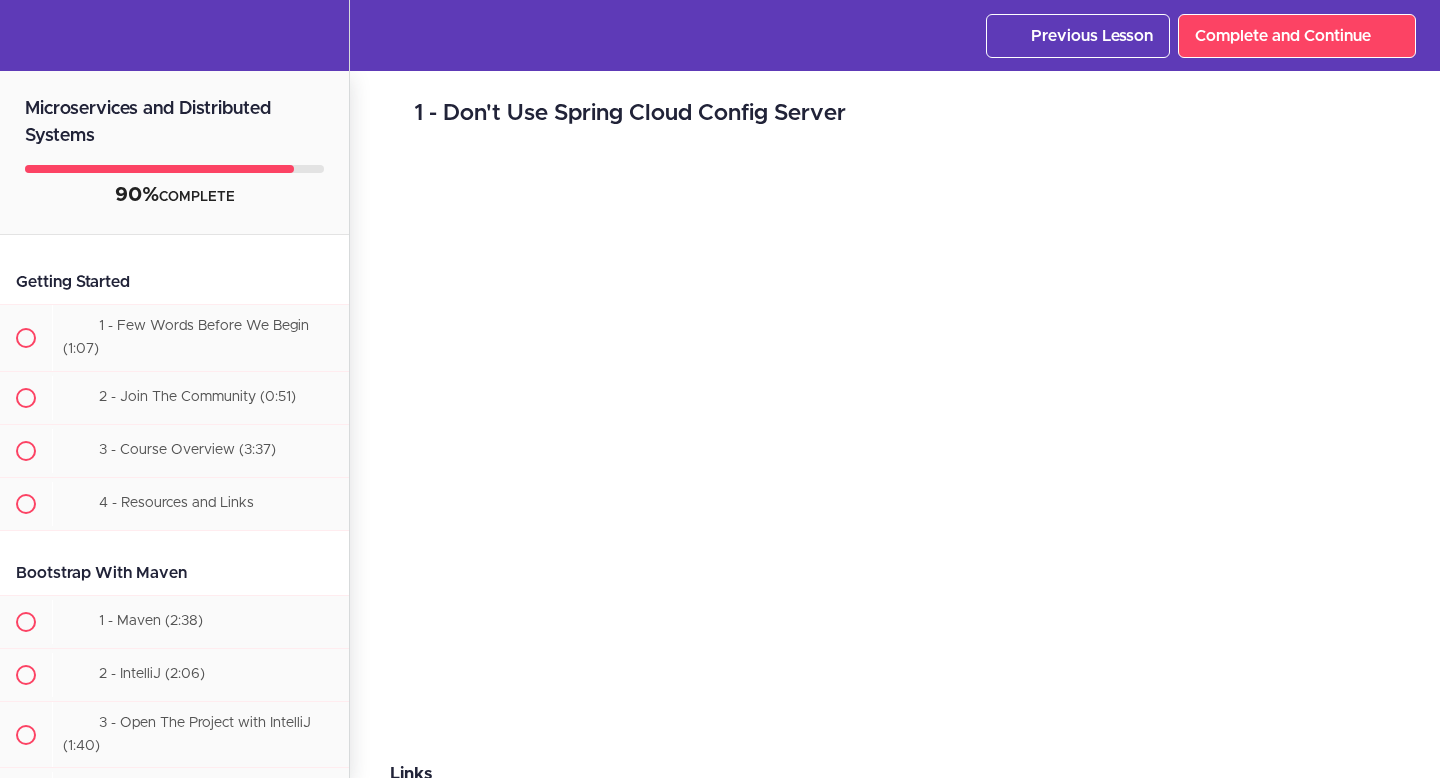 scroll, scrollTop: 0, scrollLeft: 0, axis: both 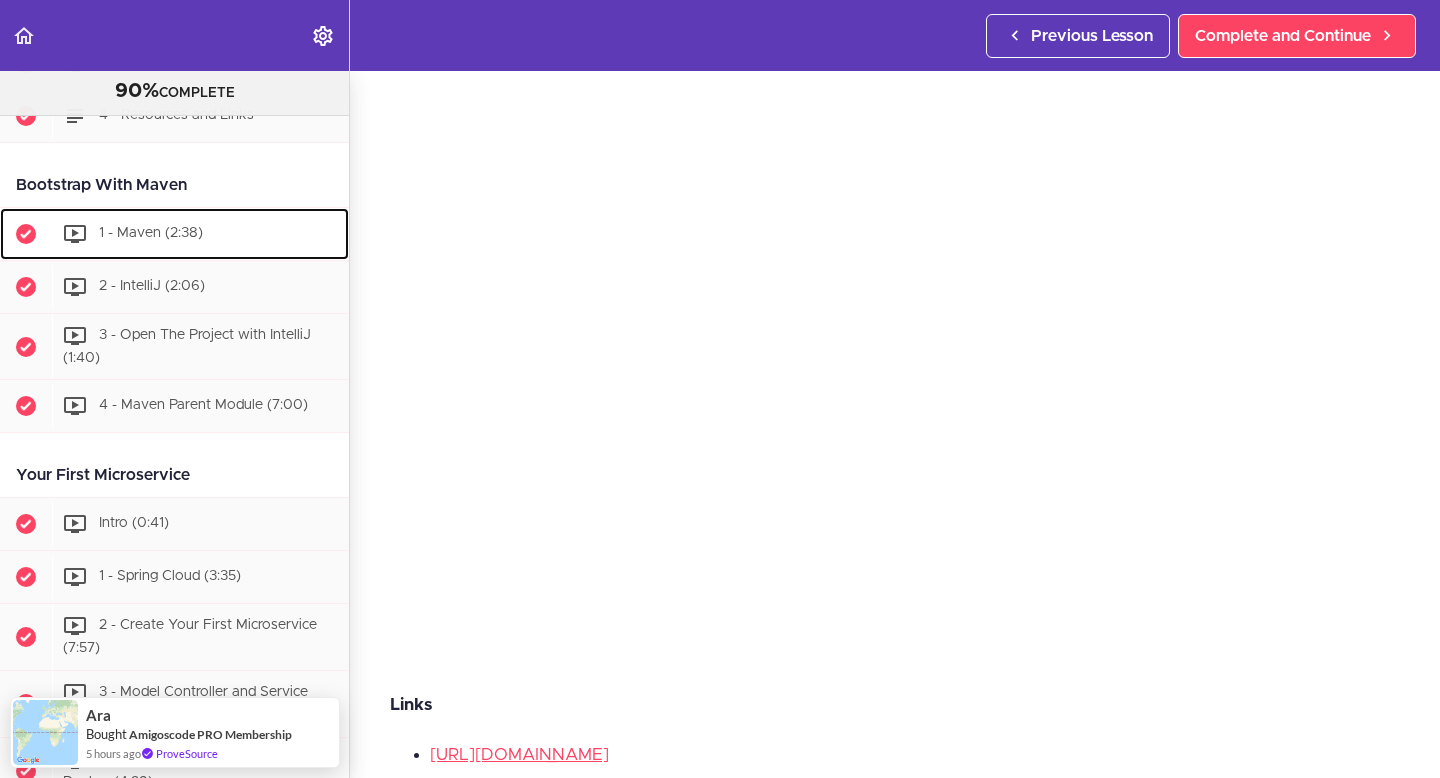 click on "1 - Maven
(2:38)" at bounding box center [151, 233] 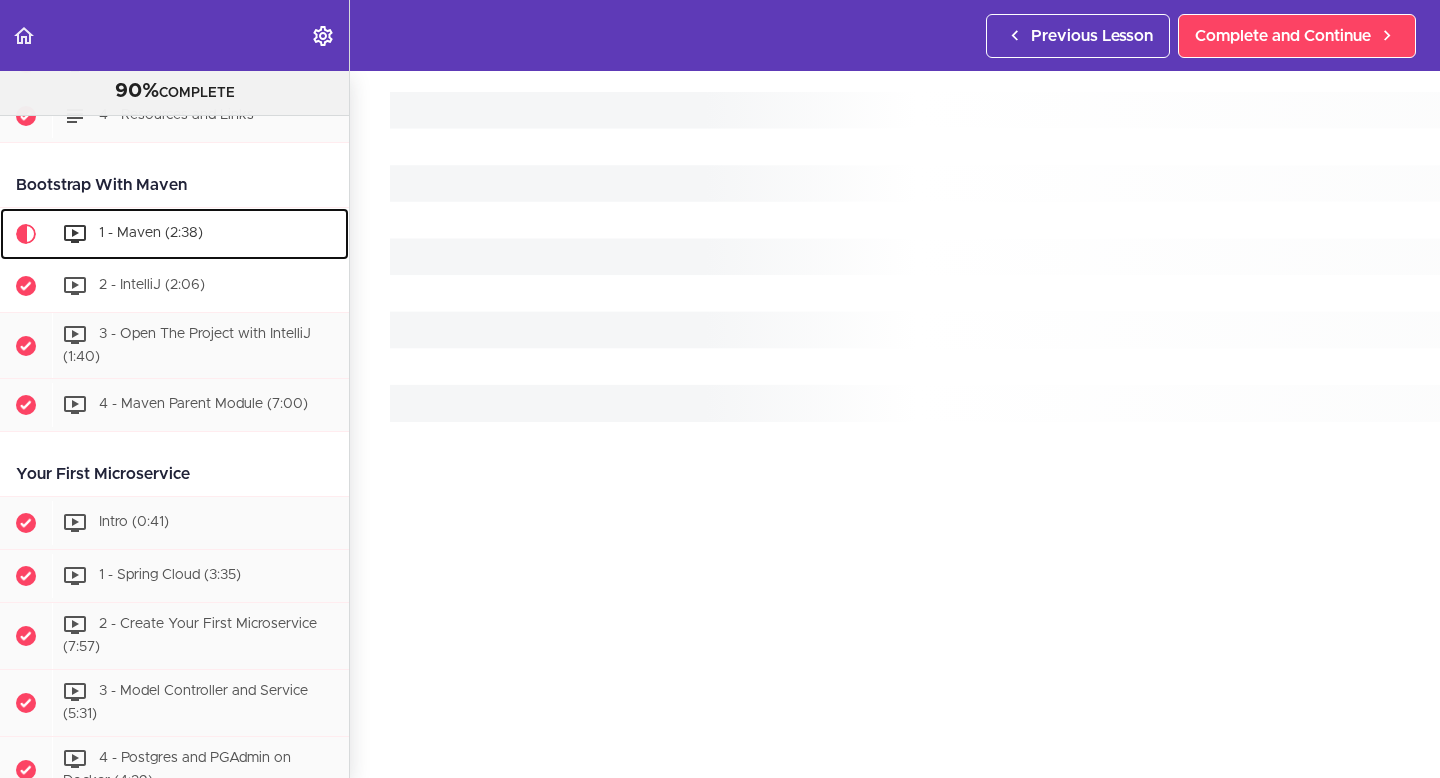 scroll, scrollTop: 0, scrollLeft: 0, axis: both 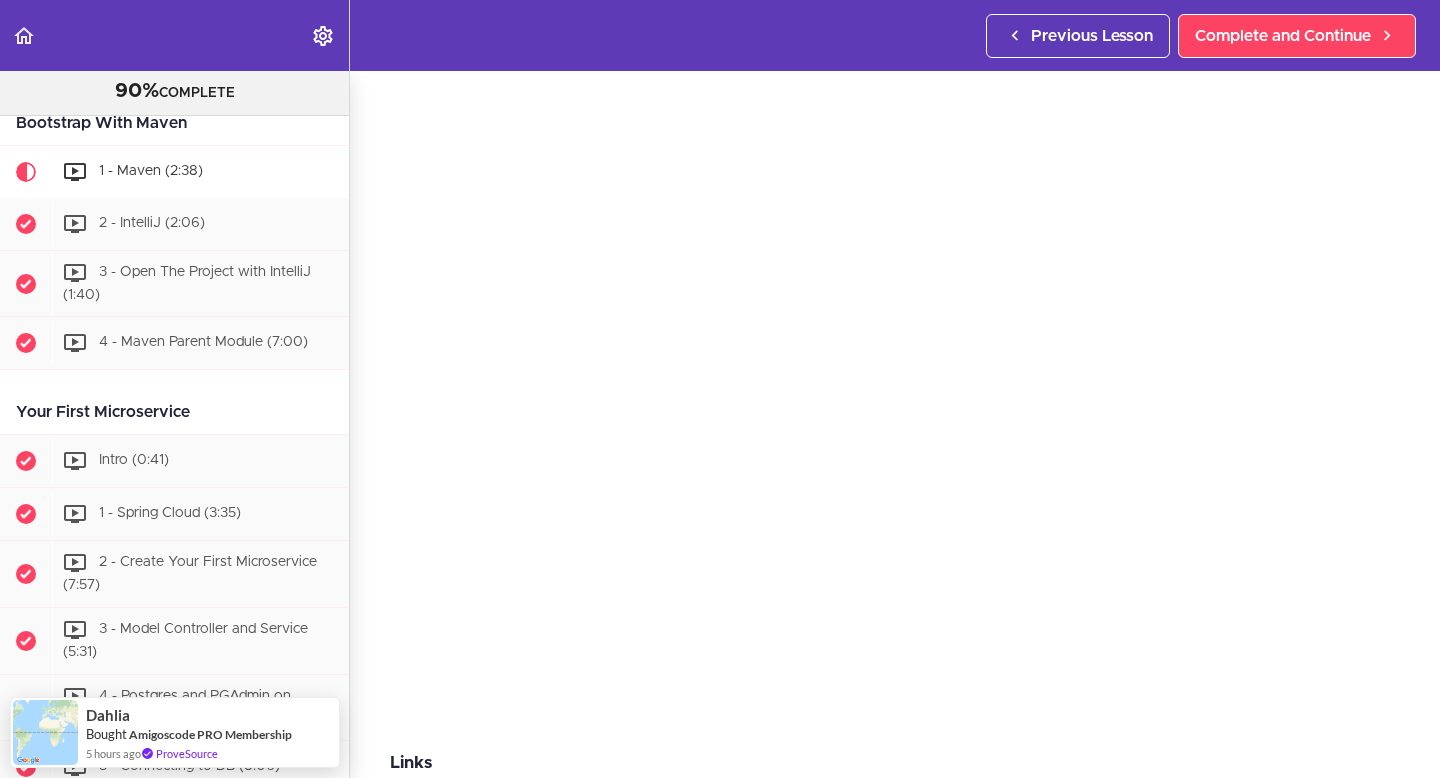 click on "1 - Maven
Links https://maven.apache.org/guides/mini/guide-creating-archetypes.html
text
mvn archetype:generate -DgroupId=com.amigoscode -DartifactId=amigosservices -DarchetypeArtifactId=maven-archetype-quickstart -DarchetypeVersion=1.4 -DinteractiveMode=false
Complete and Continue
1 - Follow us on     LinkedIn
2 - Subscribe to our Newsletter" at bounding box center [1049, 240] 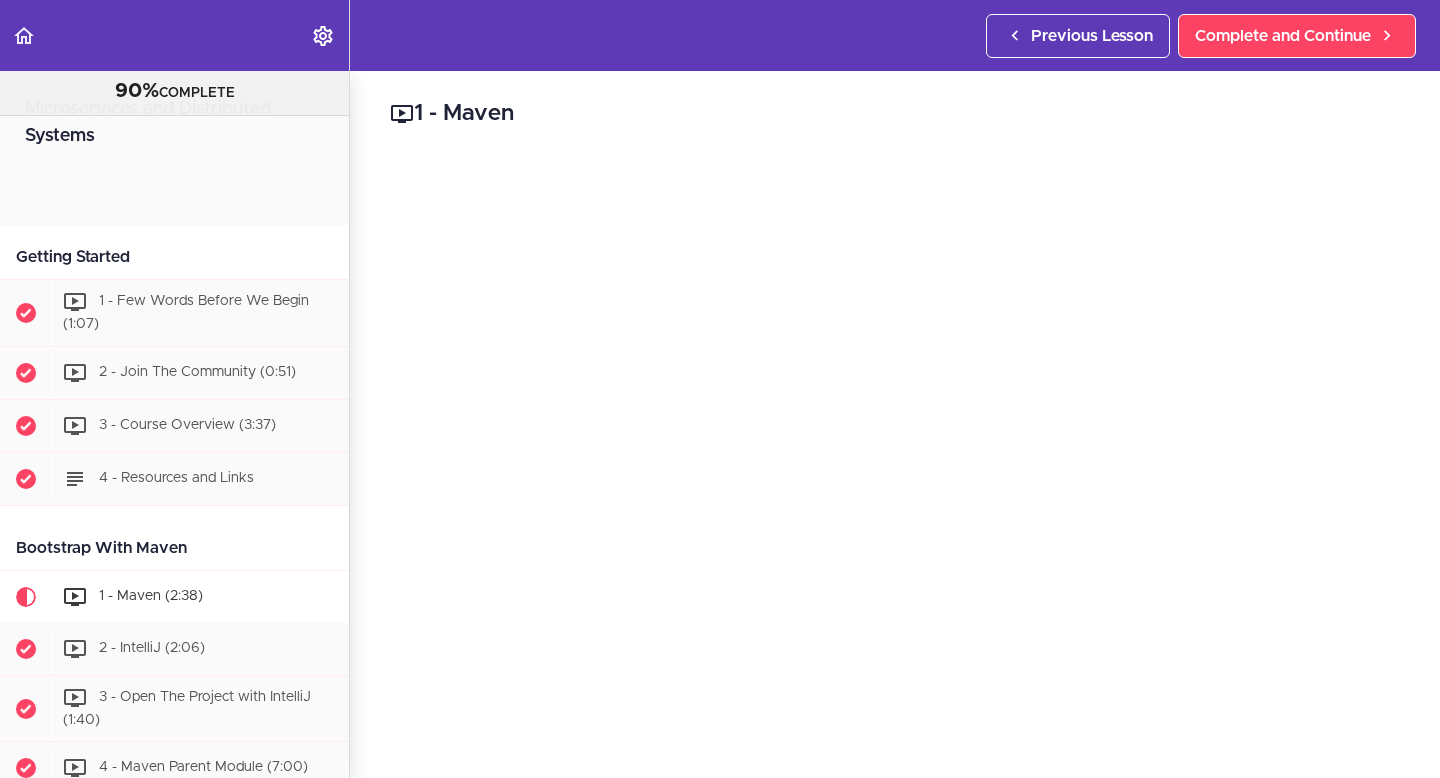 scroll, scrollTop: 0, scrollLeft: 0, axis: both 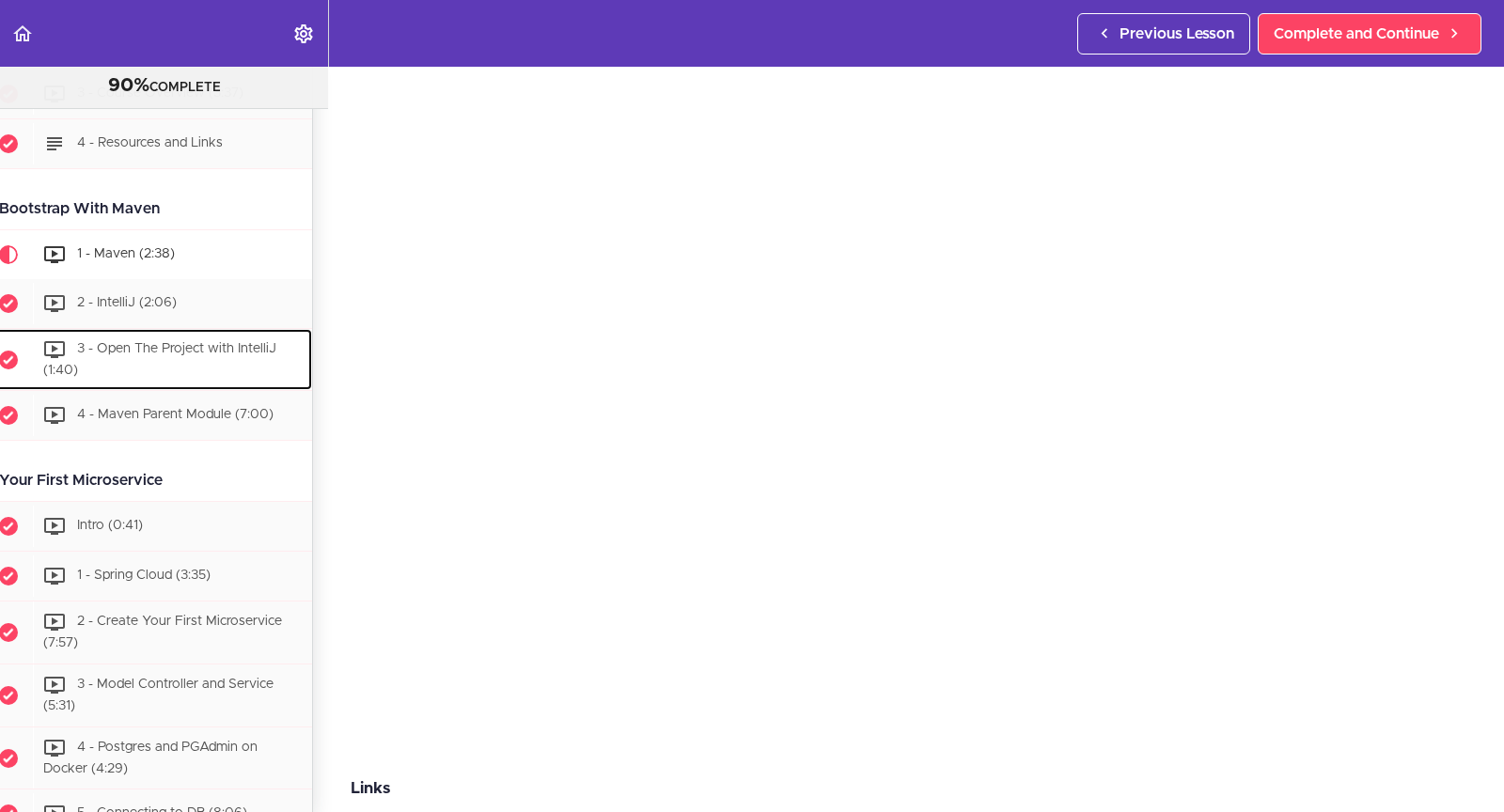 click on "3 - Open The Project with IntelliJ
(1:40)" at bounding box center (172, 360) 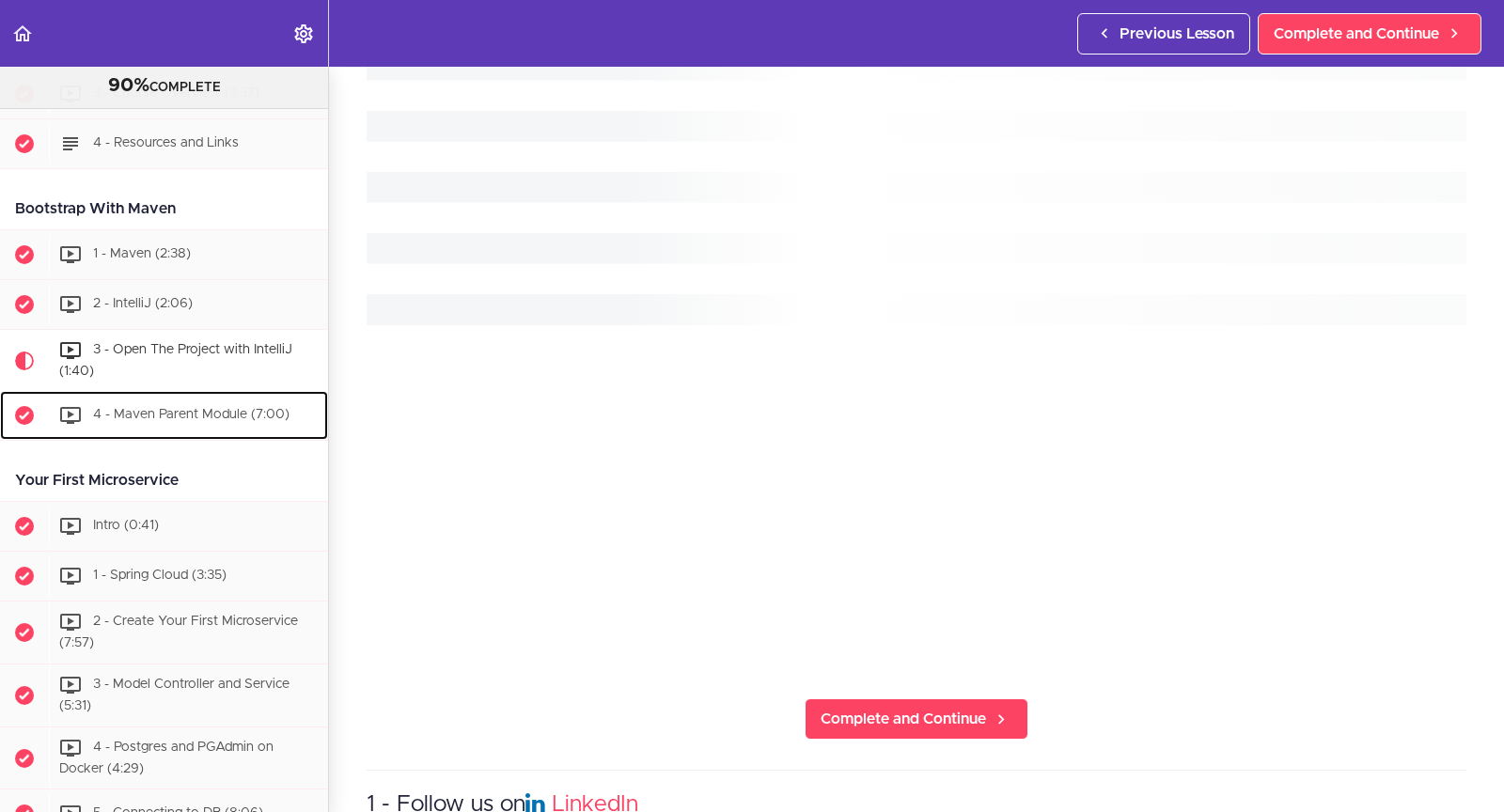 click on "Getting Started
1 - Few Words Before We Begin
(1:07)
2 - Join The Community
(0:51)" at bounding box center (157, 5586) 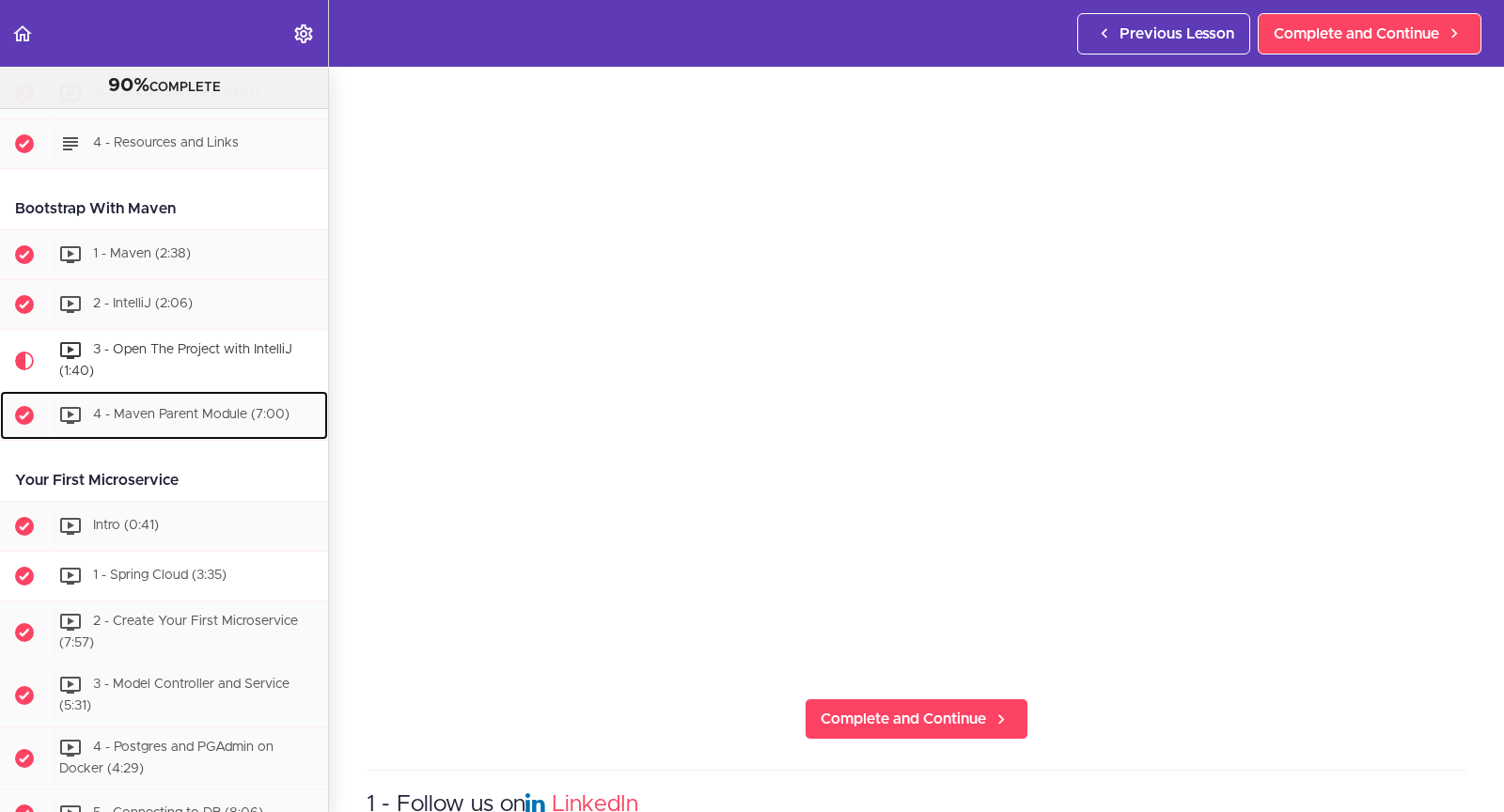scroll, scrollTop: 0, scrollLeft: 0, axis: both 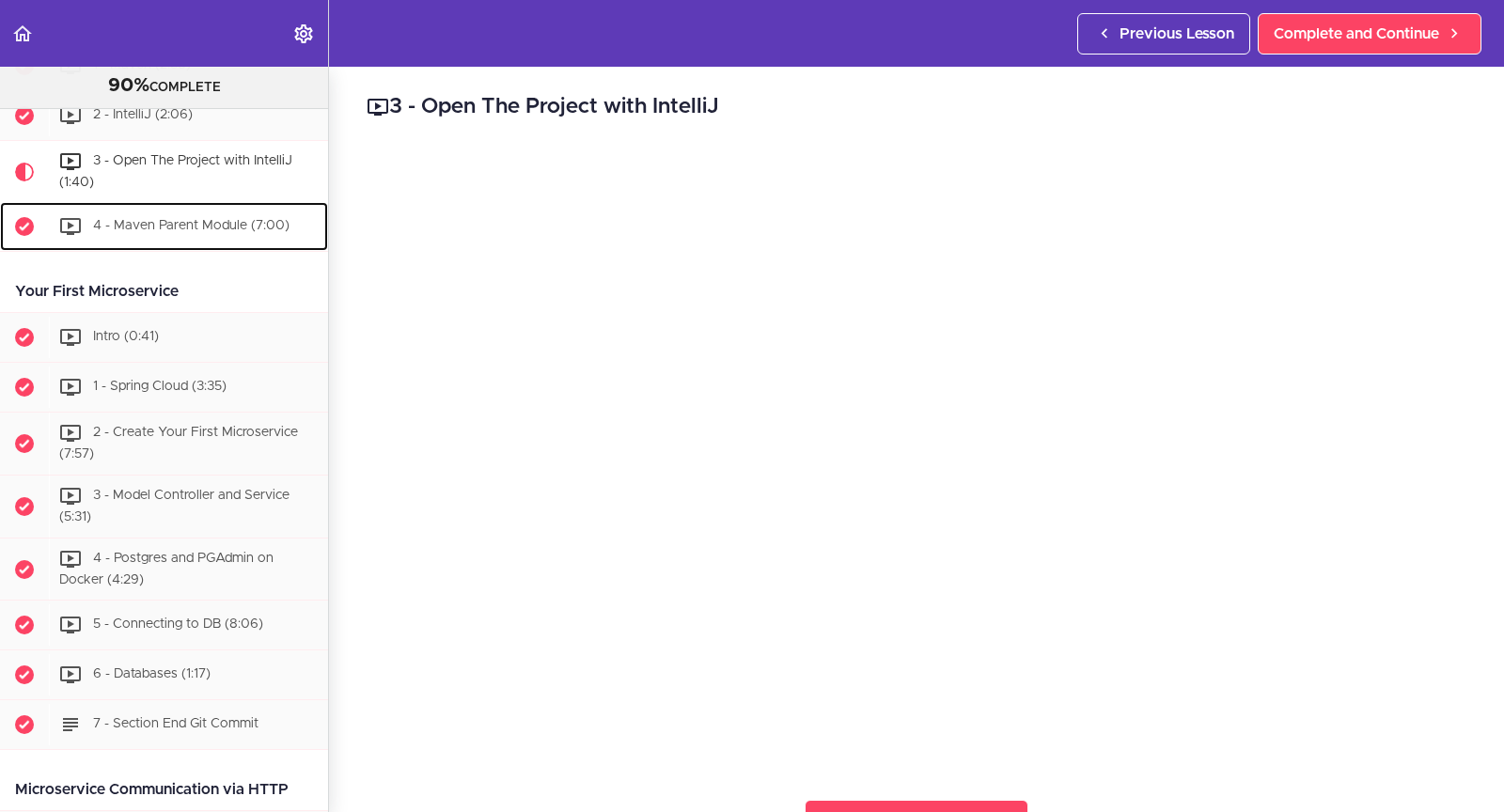 click on "4 - Maven Parent Module
(7:00)" at bounding box center [191, 226] 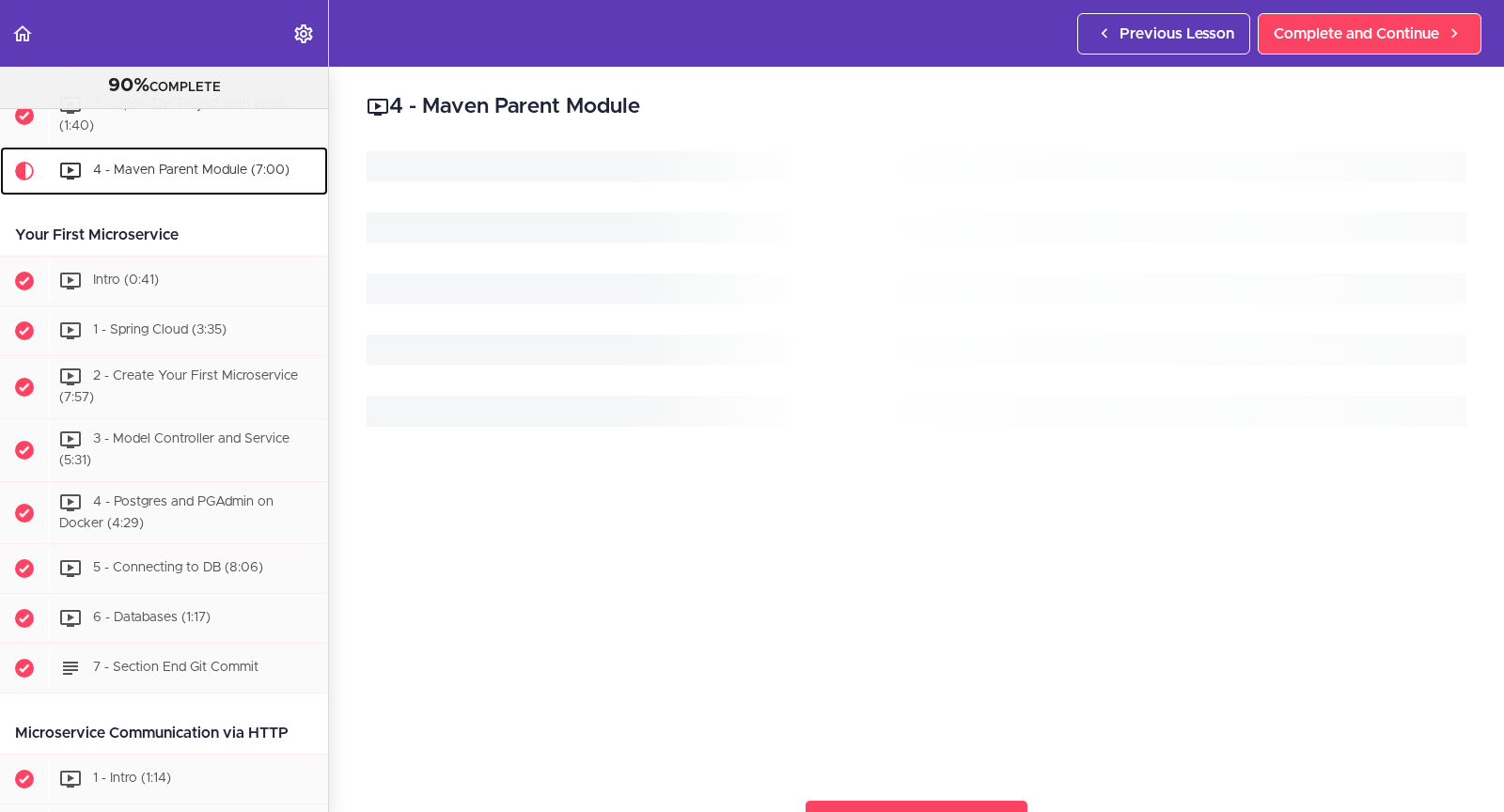 scroll, scrollTop: 556, scrollLeft: 0, axis: vertical 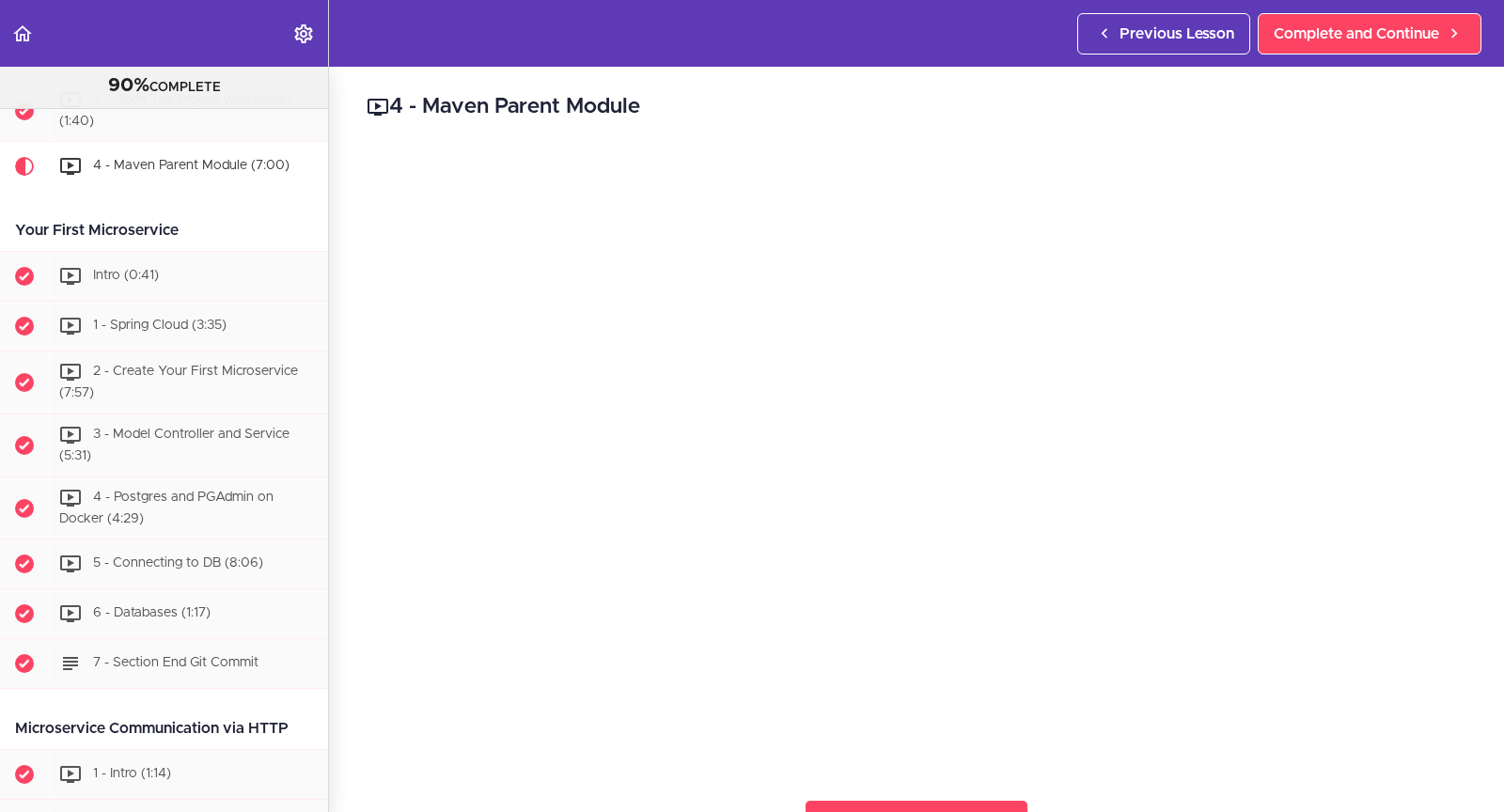 click on "4 - Maven Parent Module
Complete and Continue
1 - Follow us on     LinkedIn
2 - Subscribe to our Newsletter" at bounding box center [916, 439] 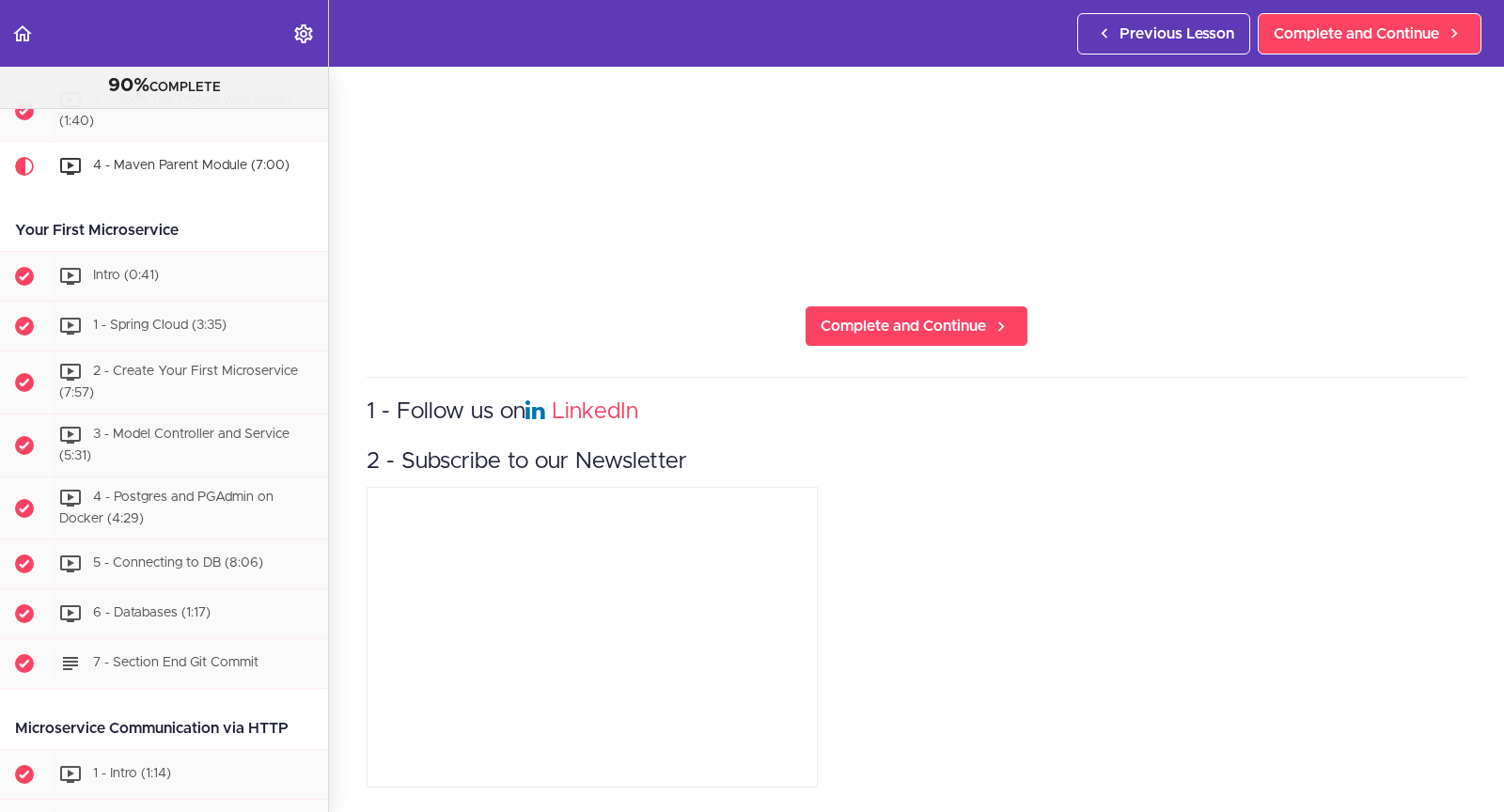 scroll, scrollTop: 0, scrollLeft: 0, axis: both 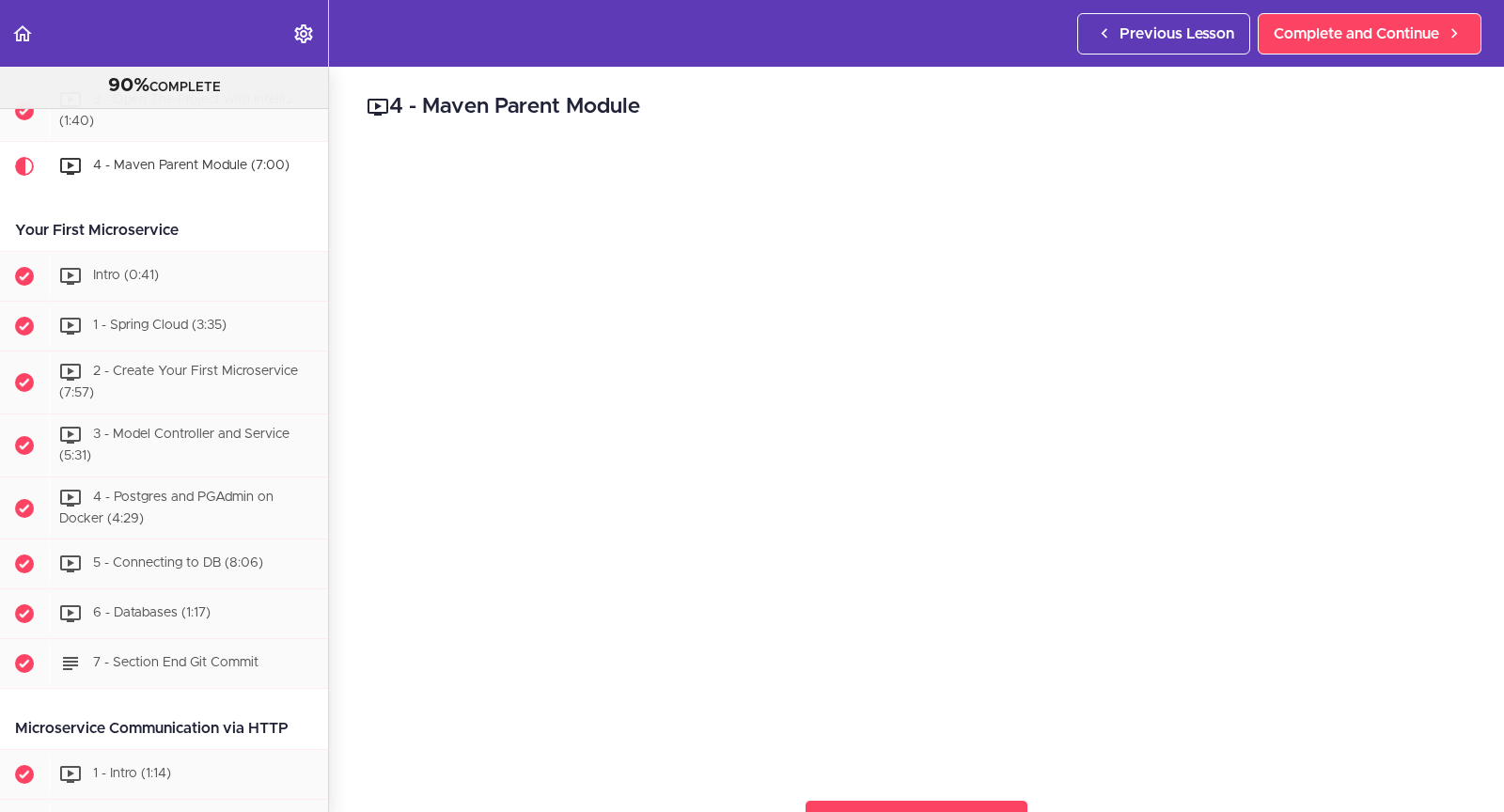 click on "4 - Maven Parent Module
Complete and Continue
1 - Follow us on     LinkedIn
2 - Subscribe to our Newsletter" at bounding box center [916, 439] 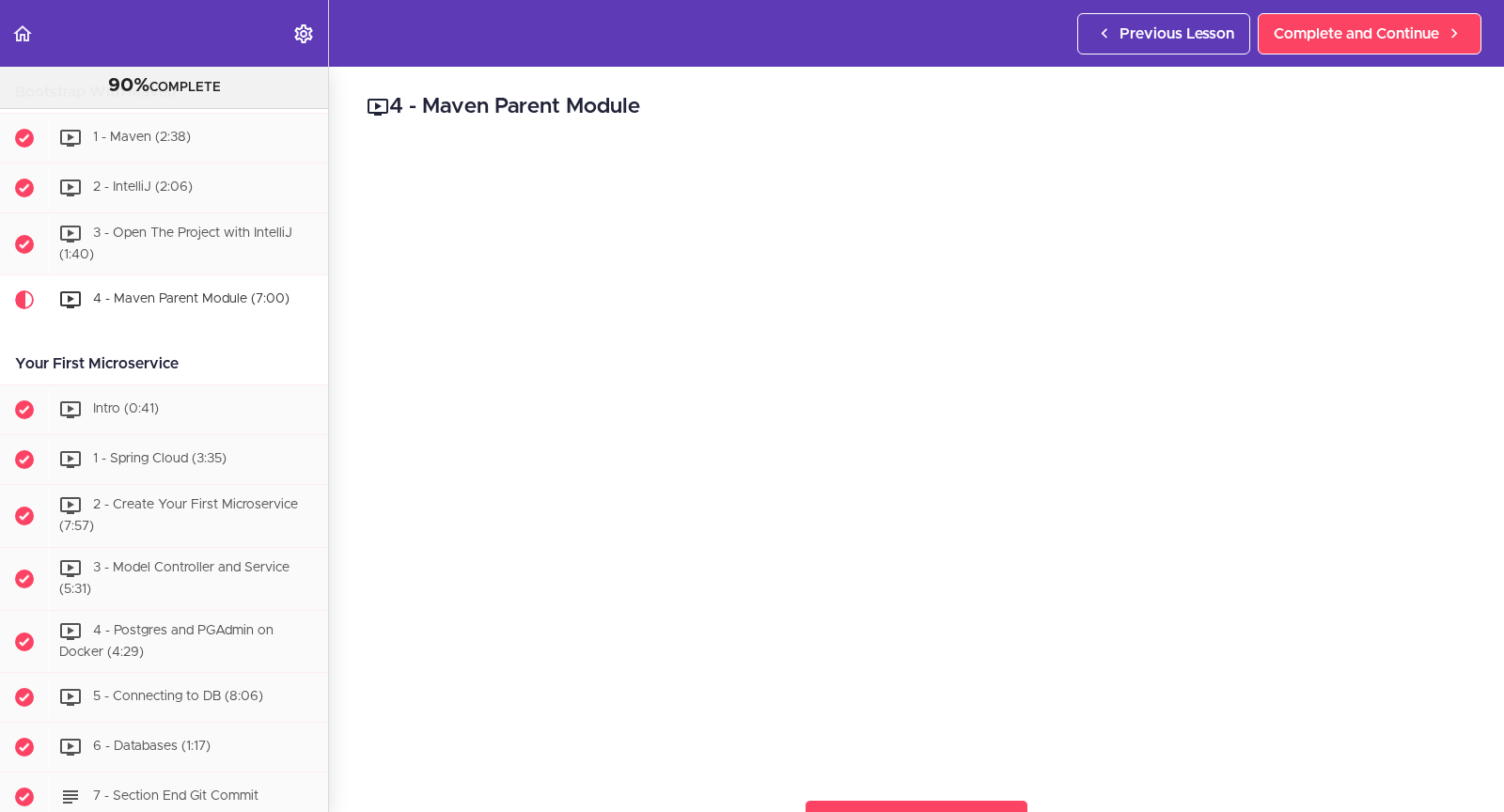 scroll, scrollTop: 424, scrollLeft: 0, axis: vertical 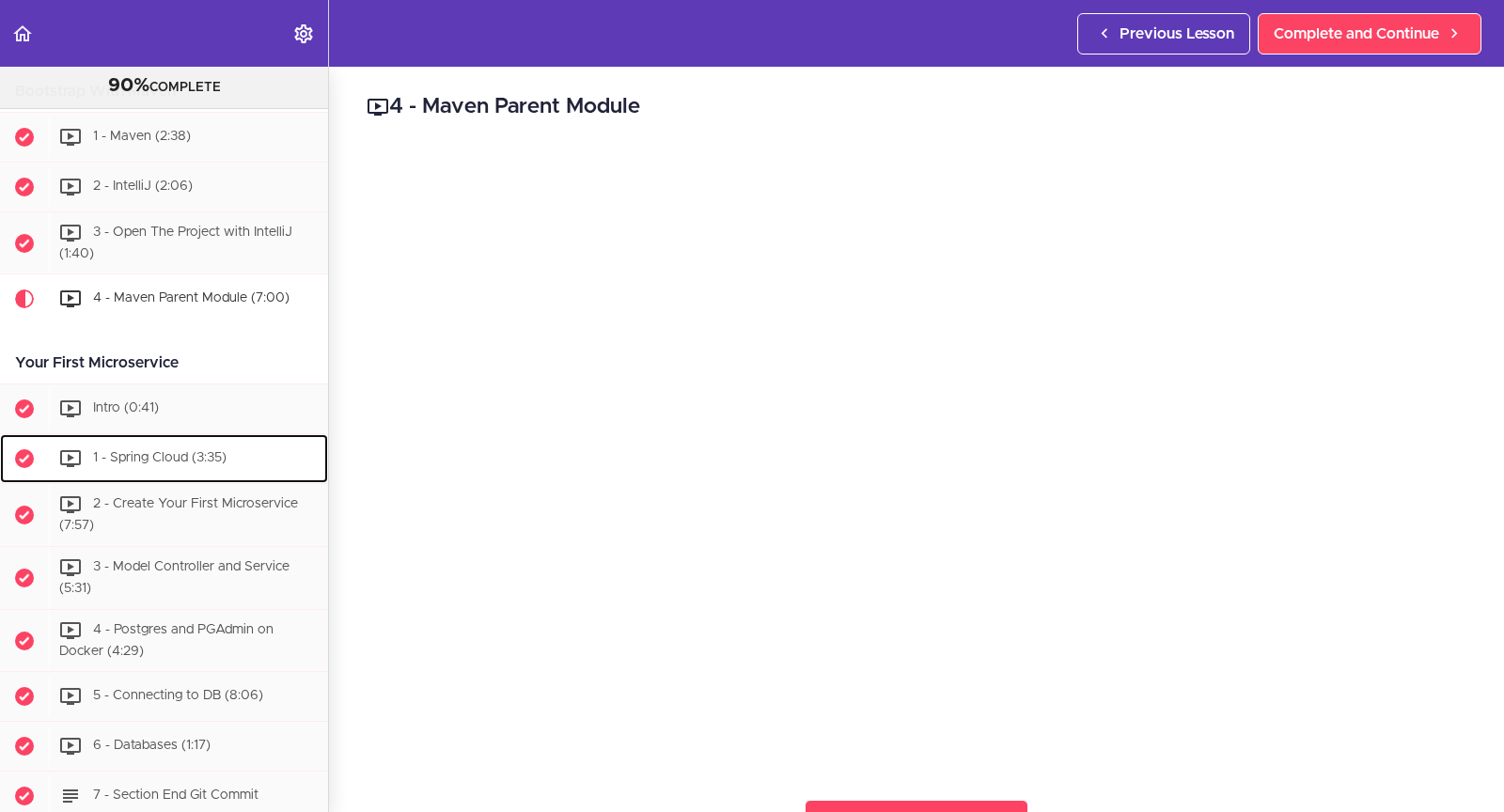 click on "1 - Spring Cloud
(3:35)" at bounding box center (160, 459) 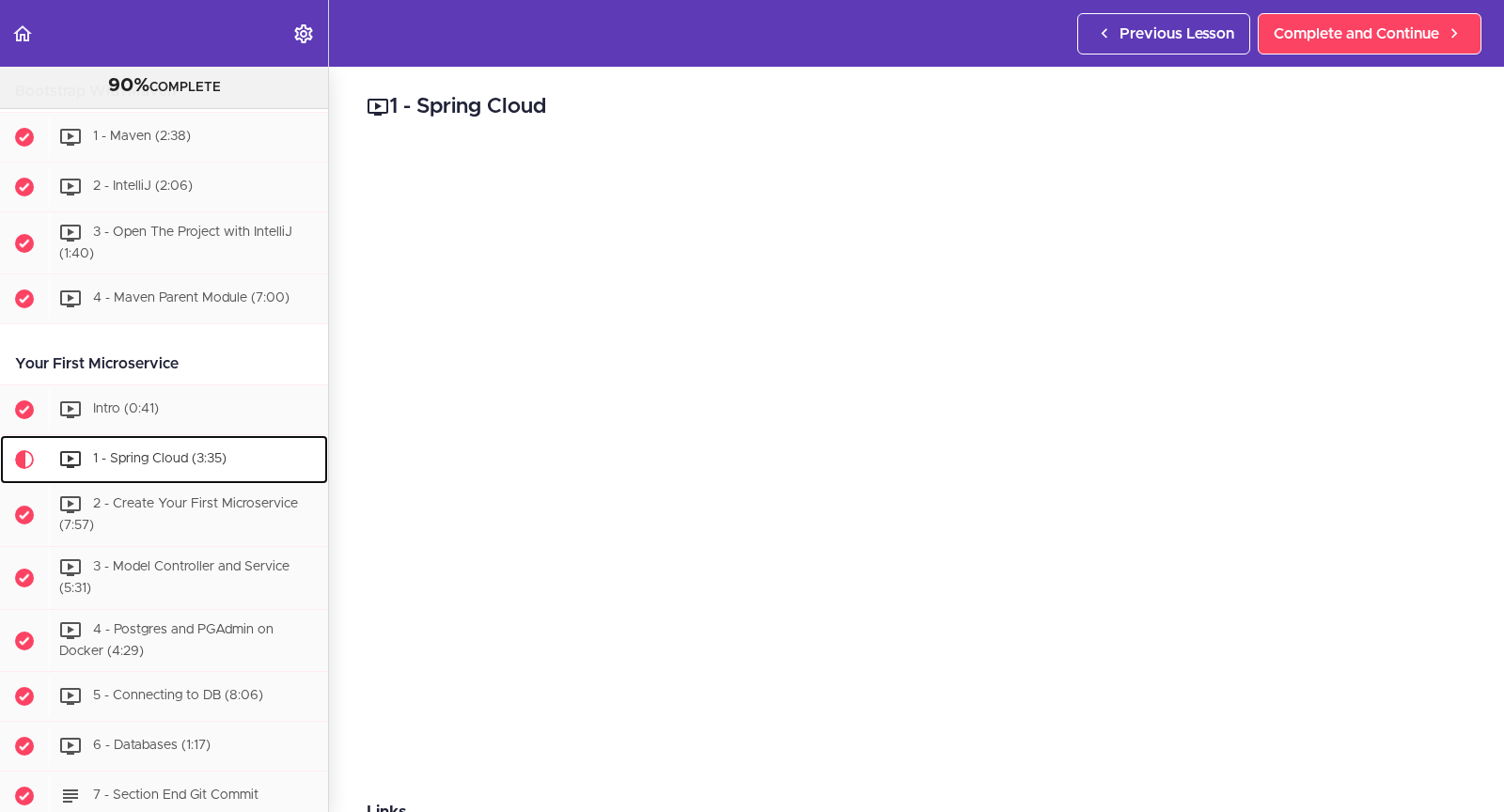 scroll, scrollTop: 716, scrollLeft: 0, axis: vertical 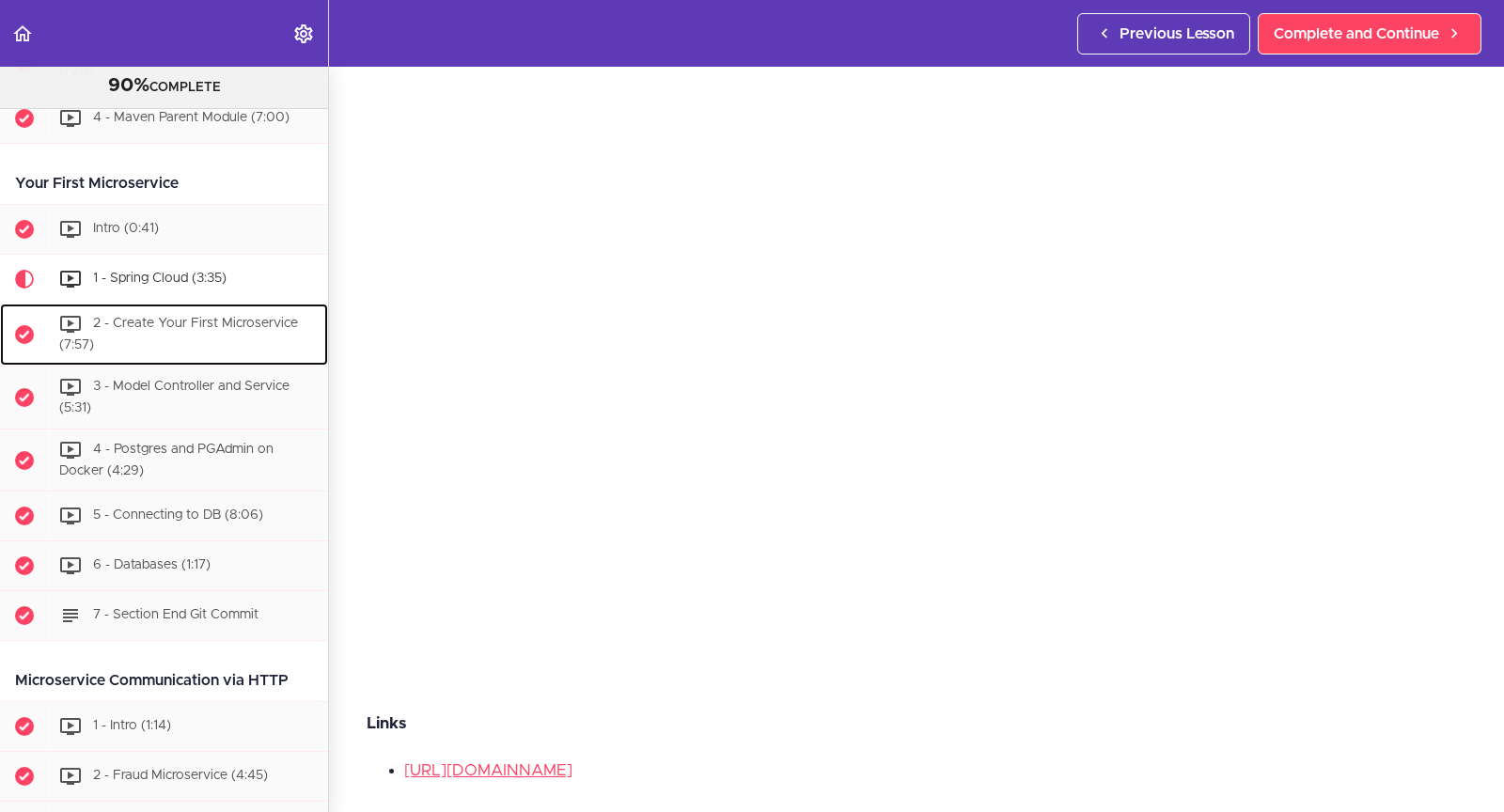 click on "2 - Create Your First Microservice
(7:57)" at bounding box center (188, 335) 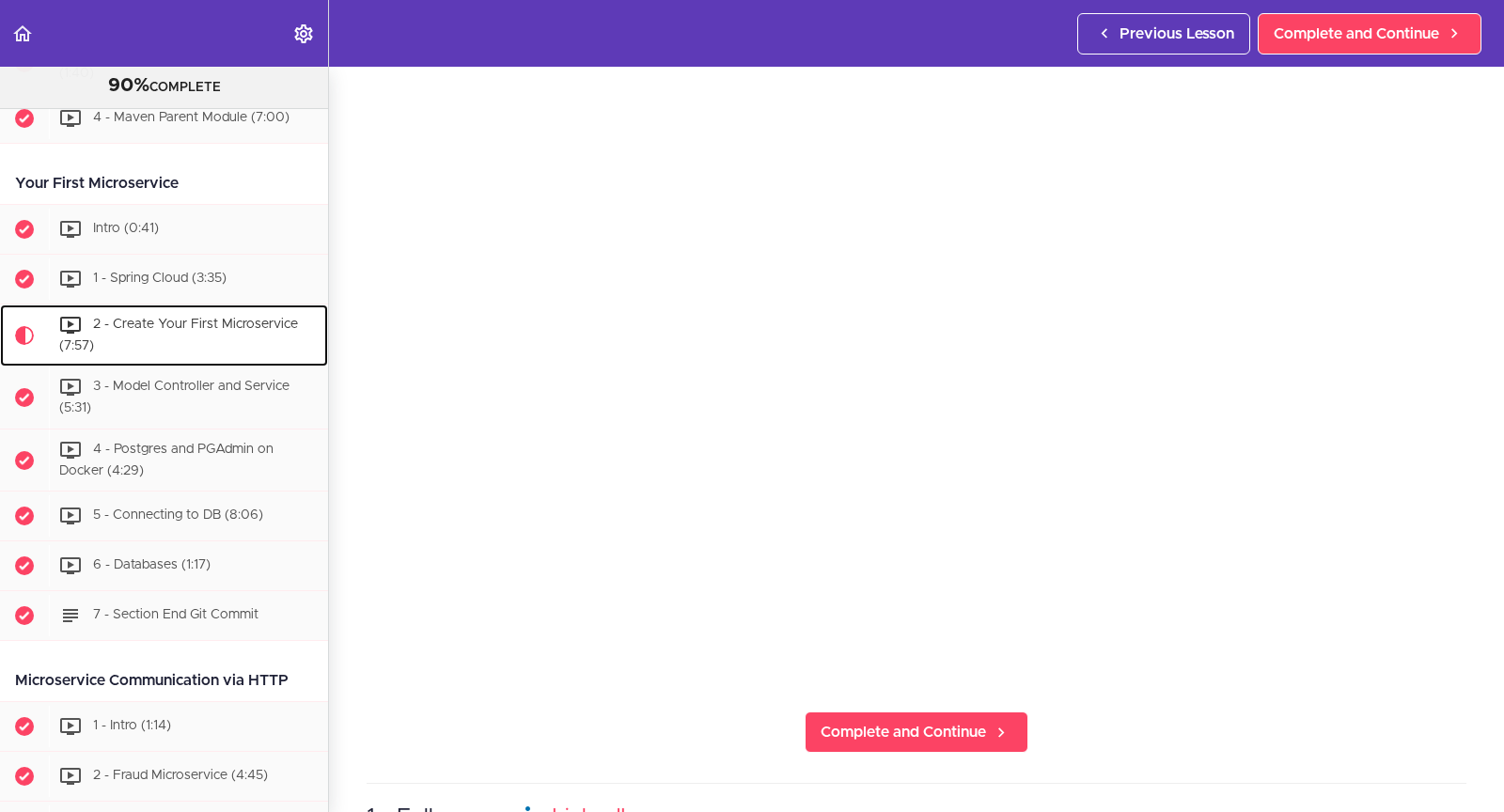 scroll, scrollTop: 0, scrollLeft: 0, axis: both 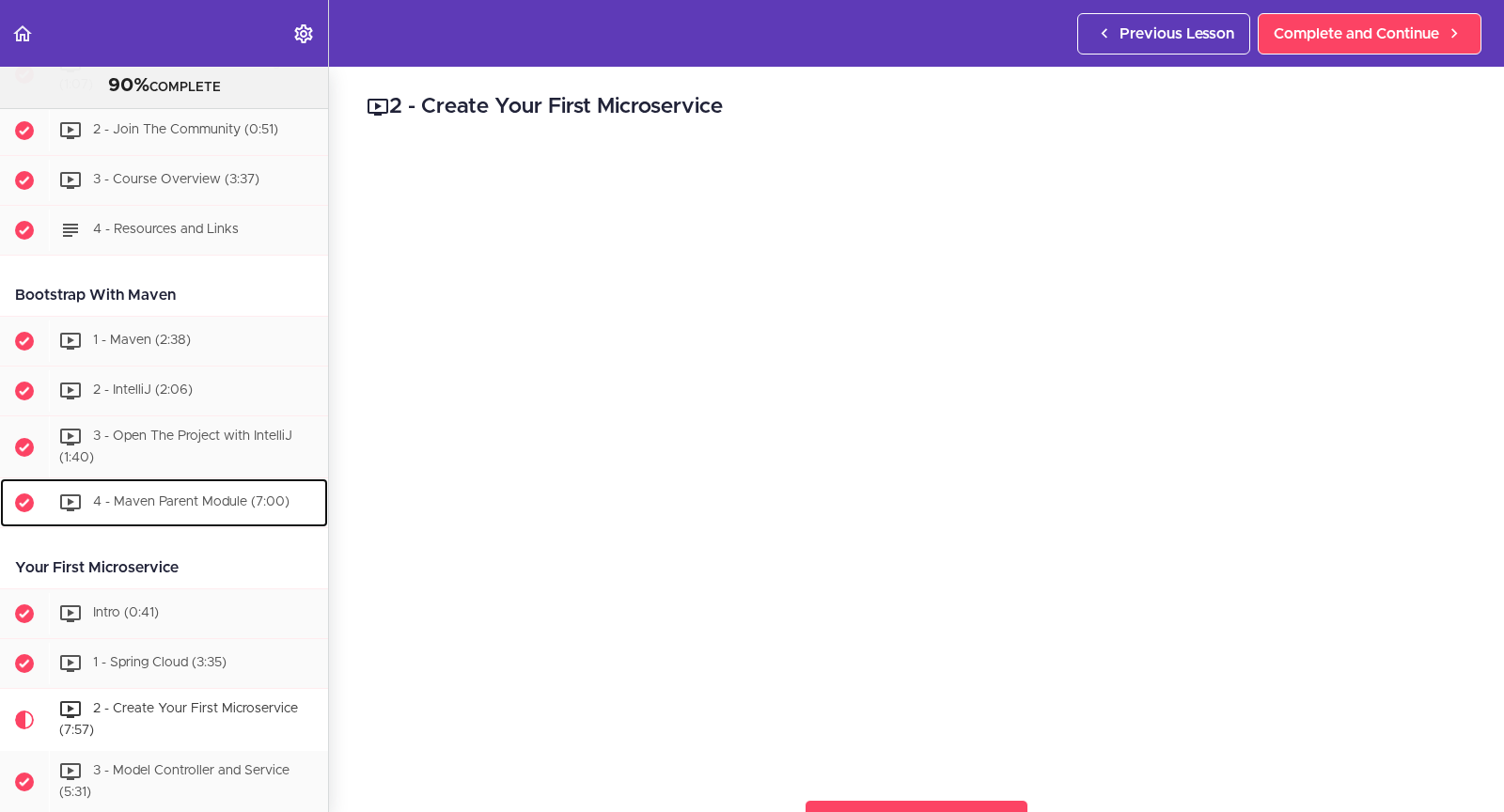 click on "4 - Maven Parent Module
(7:00)" at bounding box center (164, 503) 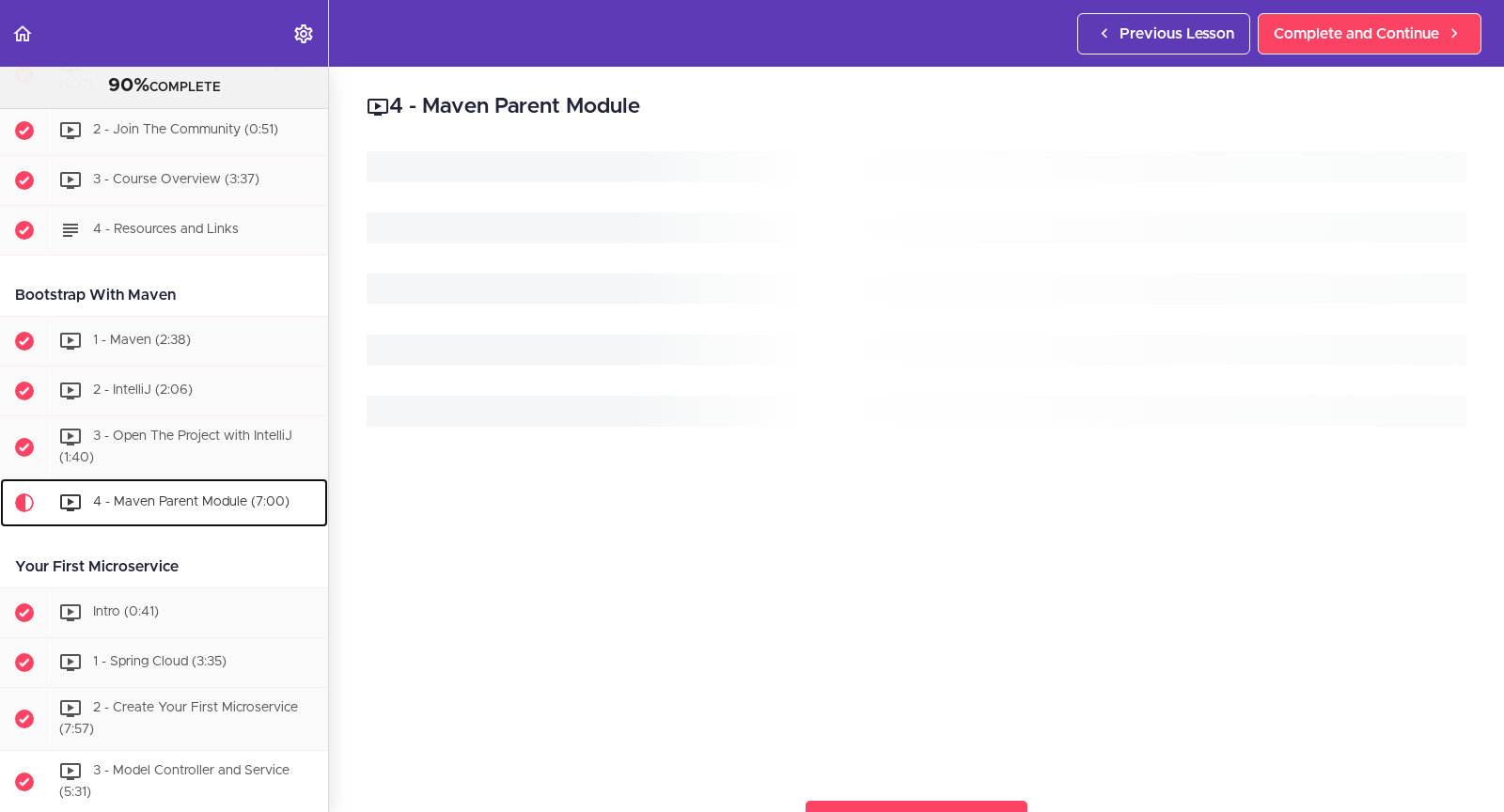 scroll, scrollTop: 467, scrollLeft: 0, axis: vertical 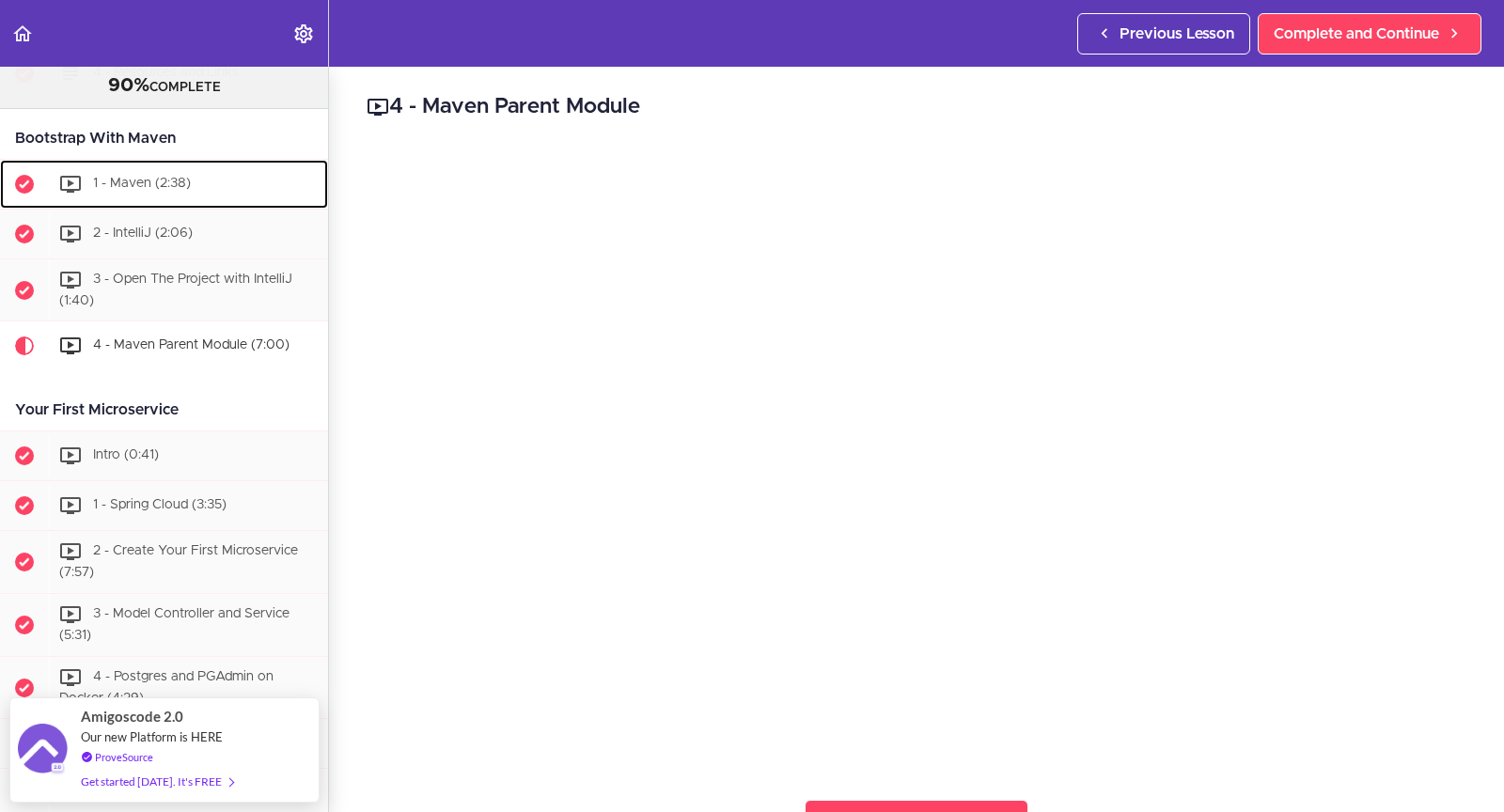 click on "1 - Maven
(2:38)" at bounding box center (188, 184) 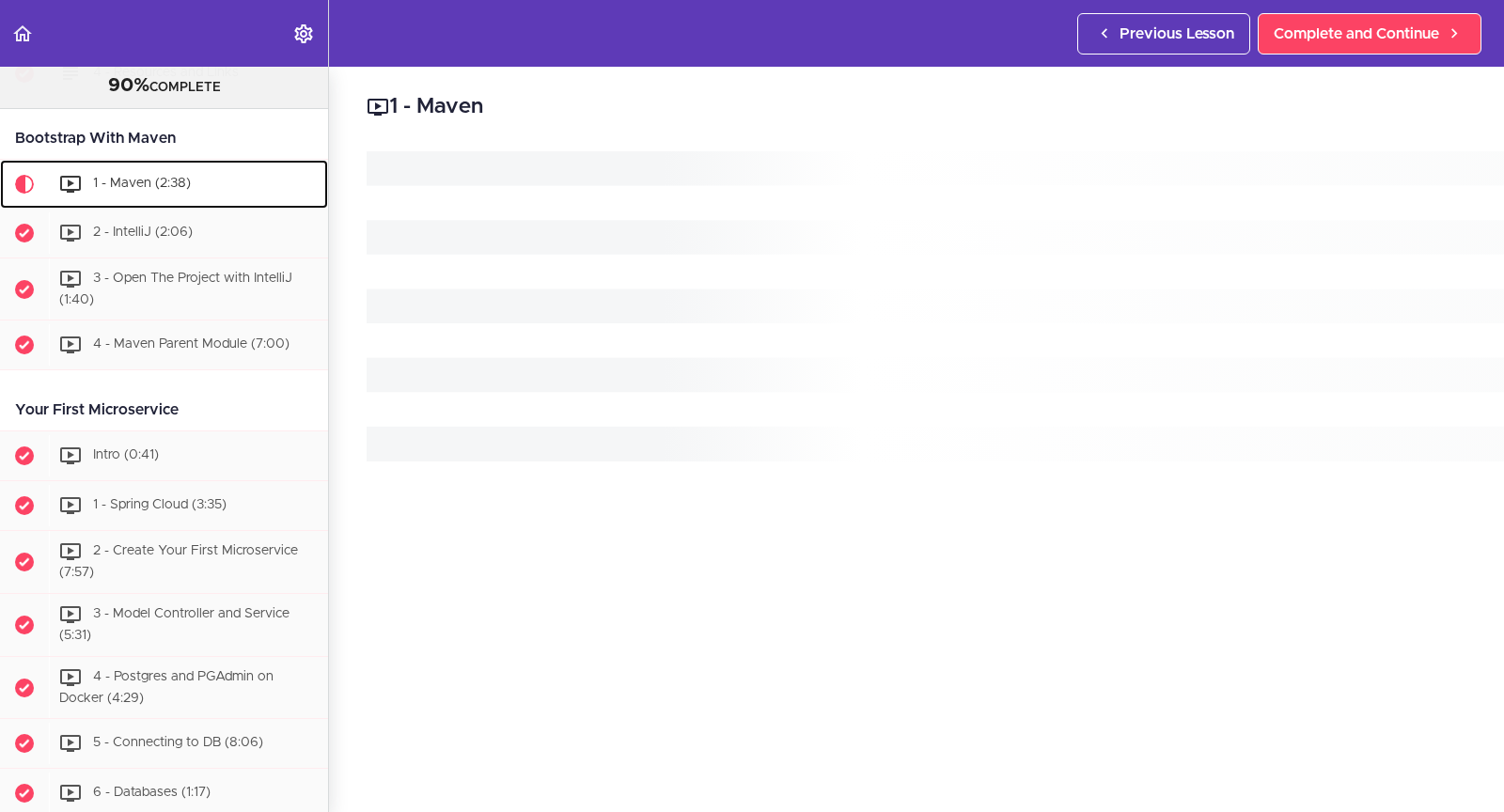 scroll, scrollTop: 397, scrollLeft: 0, axis: vertical 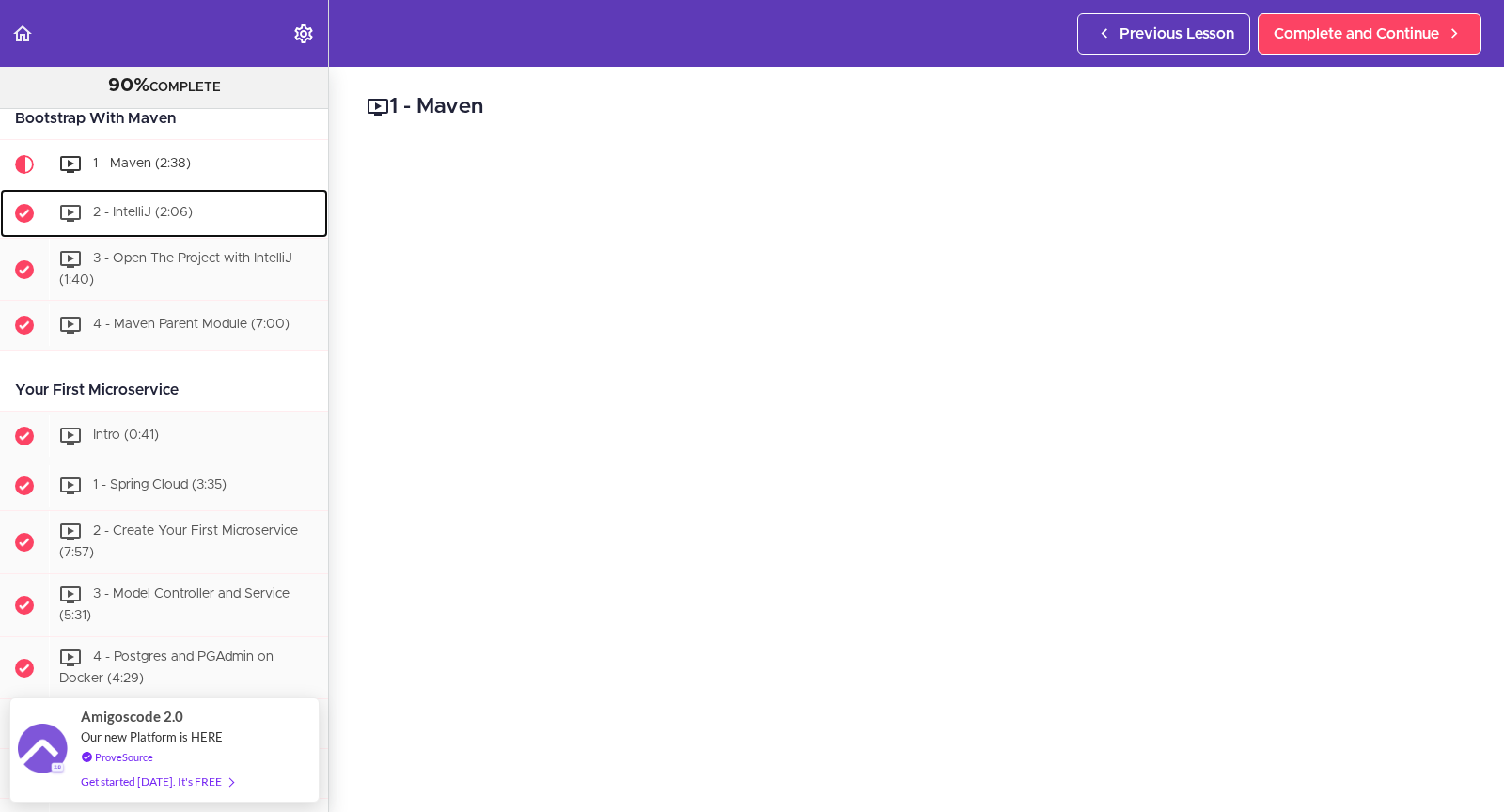 click on "2 - IntelliJ
(2:06)" at bounding box center [188, 213] 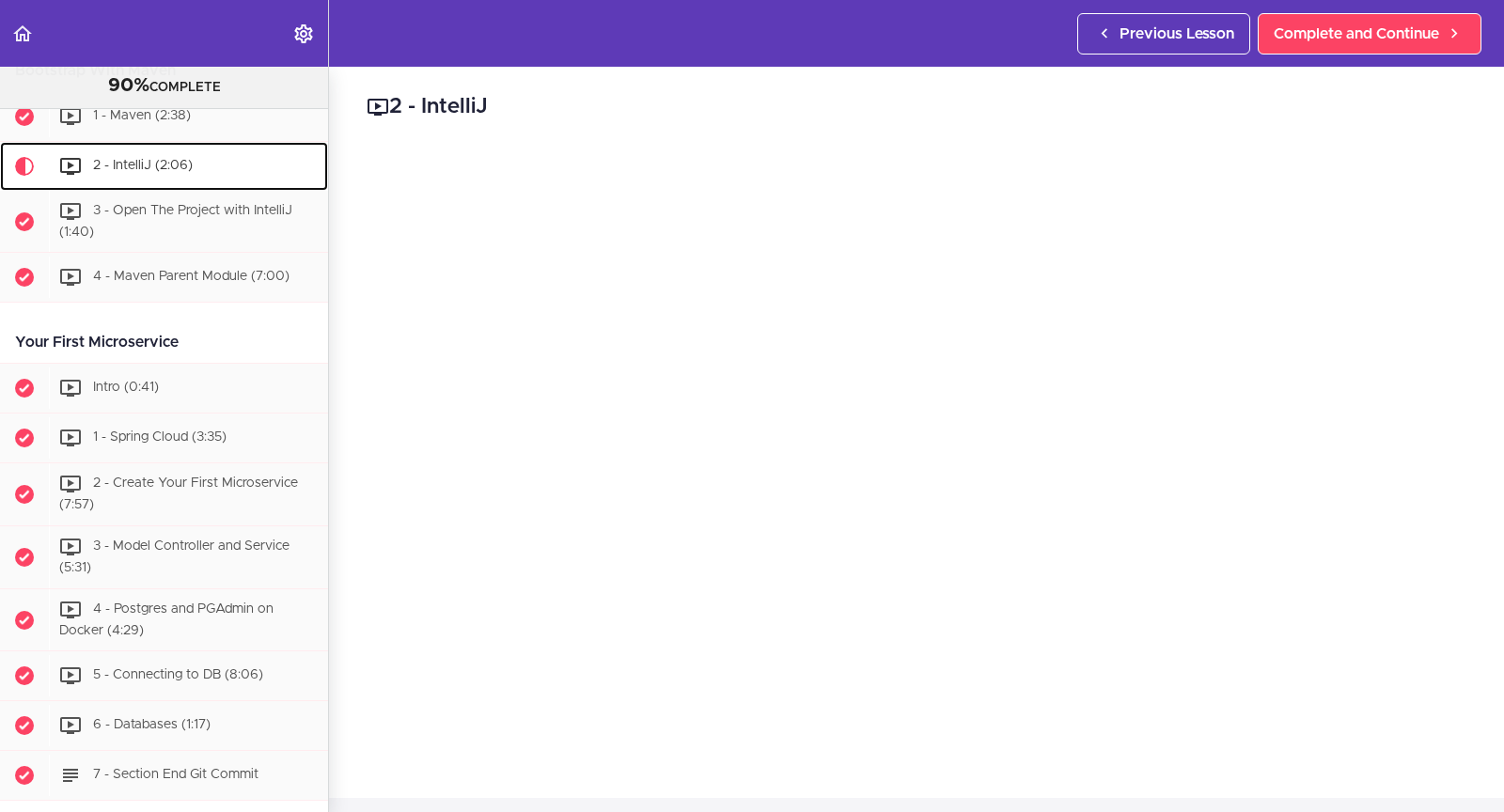scroll, scrollTop: 445, scrollLeft: 0, axis: vertical 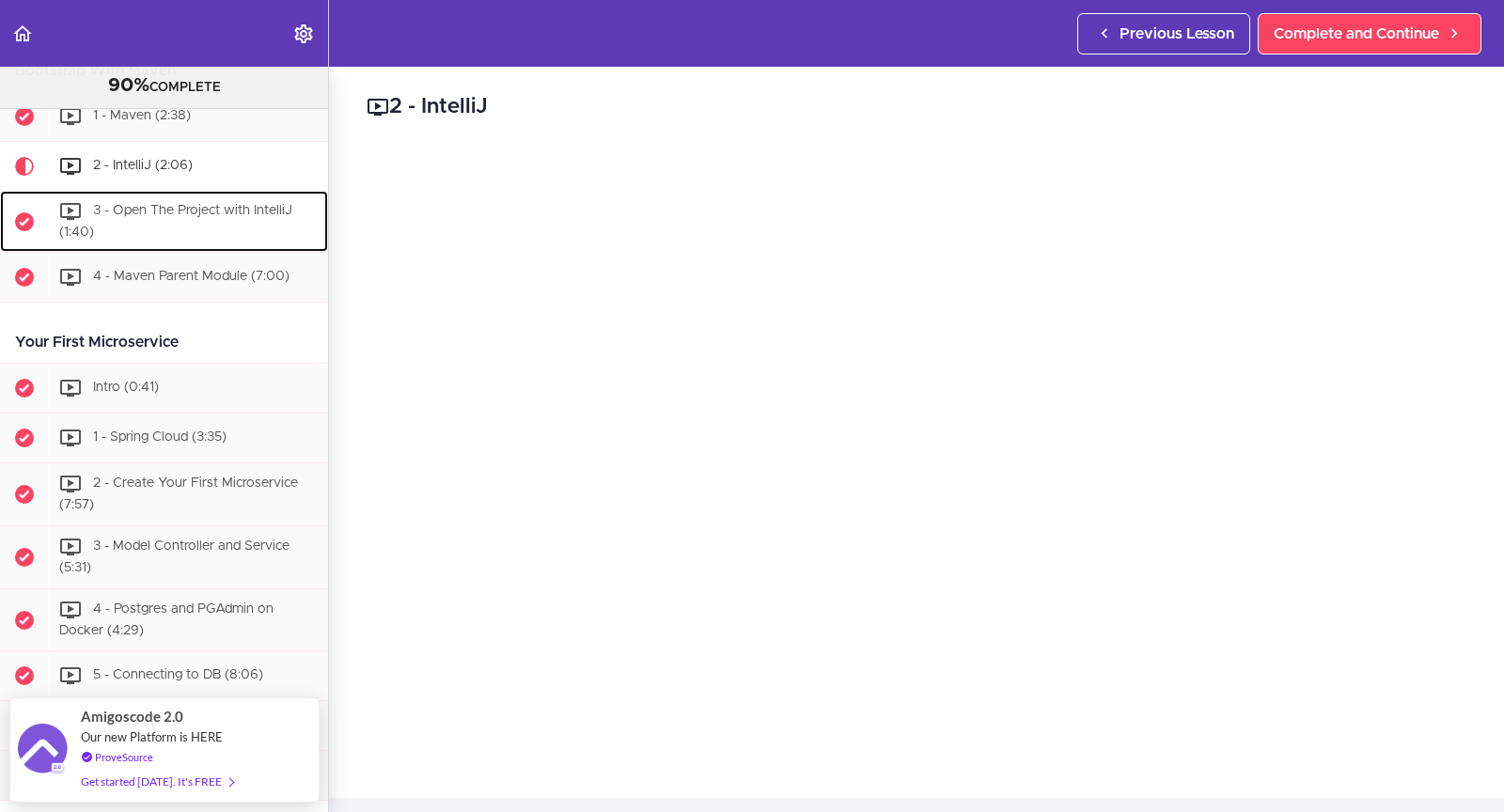 click on "3 - Open The Project with IntelliJ
(1:40)" at bounding box center (176, 221) 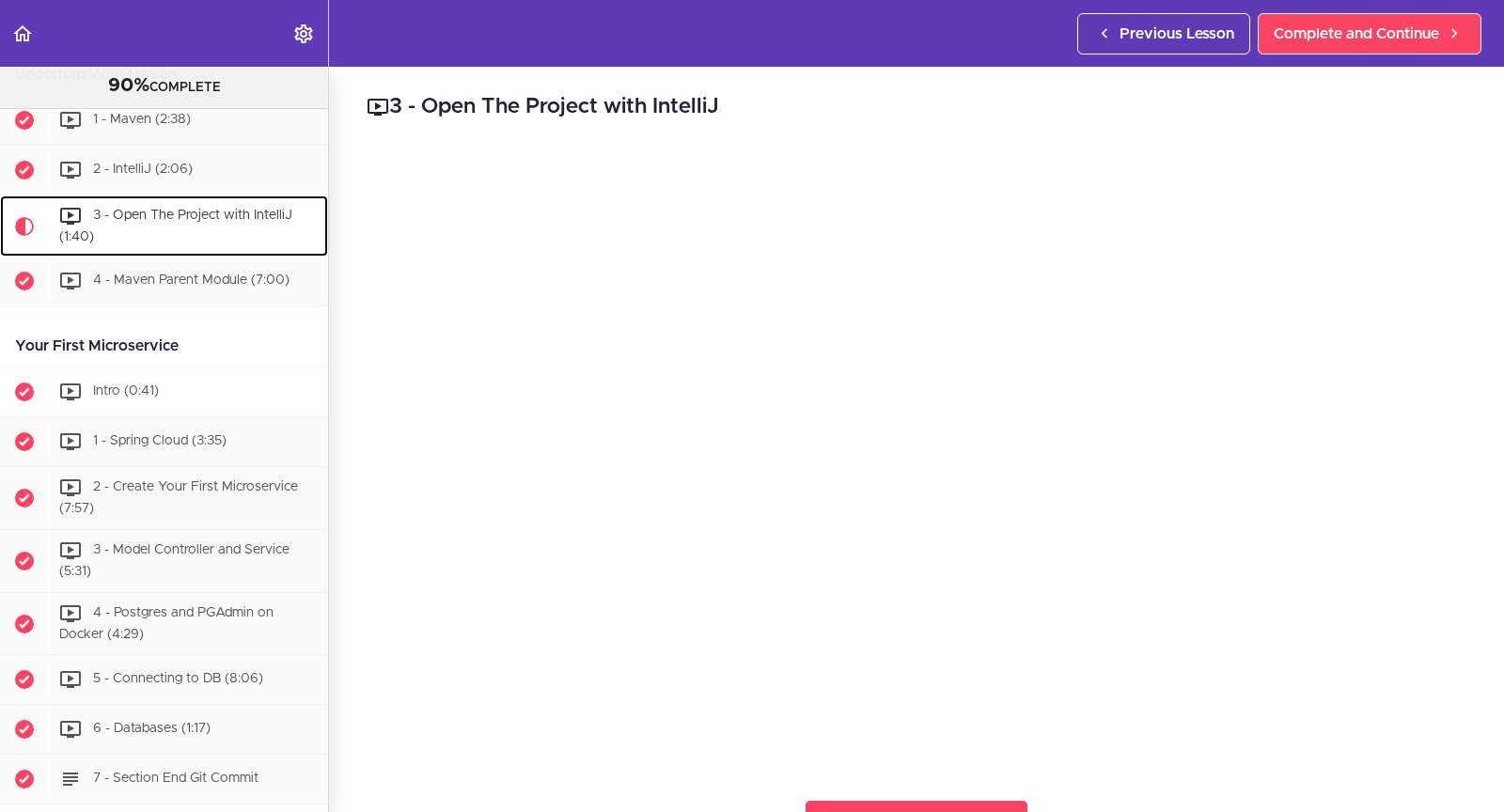 scroll, scrollTop: 429, scrollLeft: 0, axis: vertical 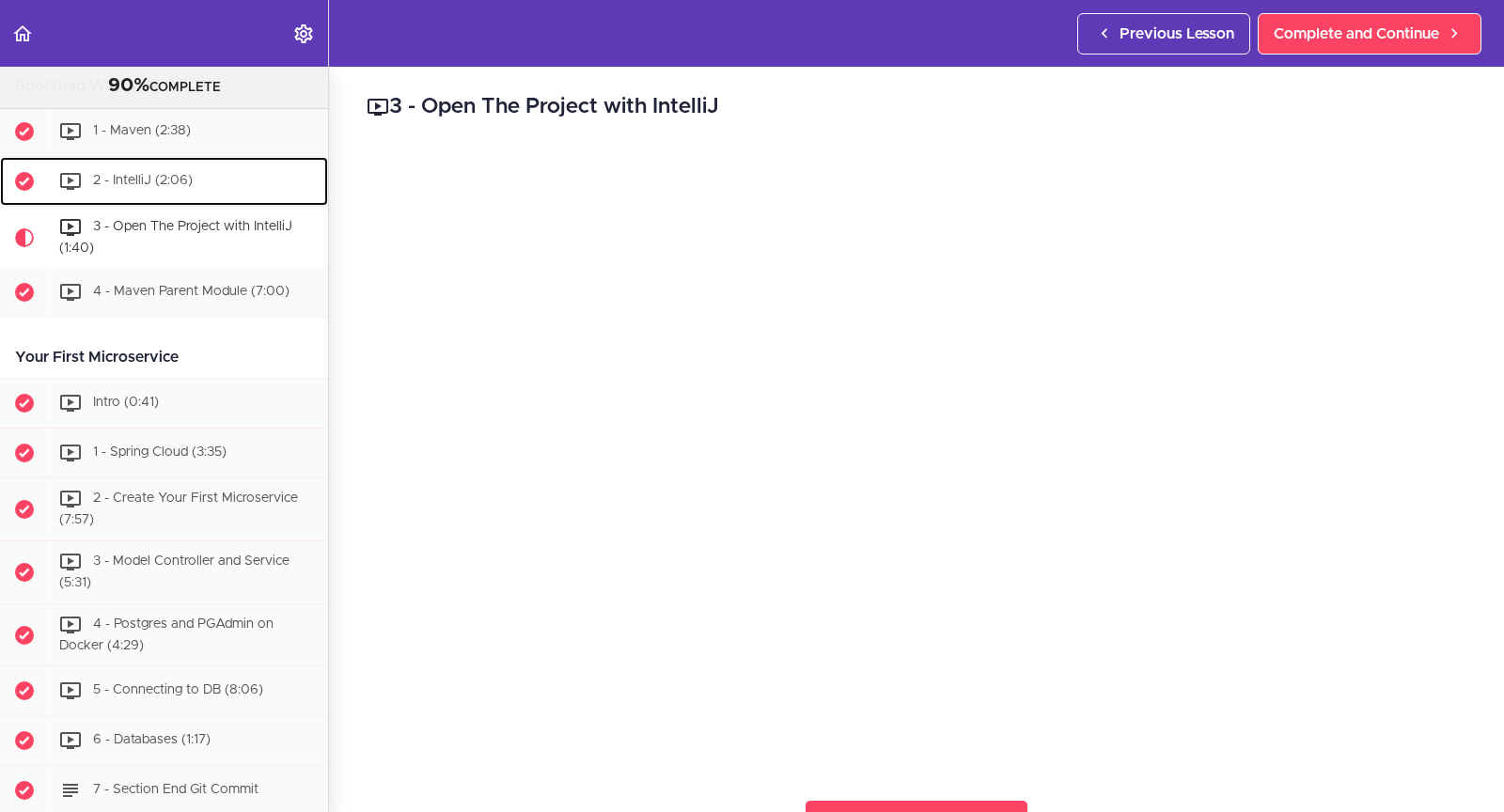 click on "2 - IntelliJ
(2:06)" at bounding box center [188, 181] 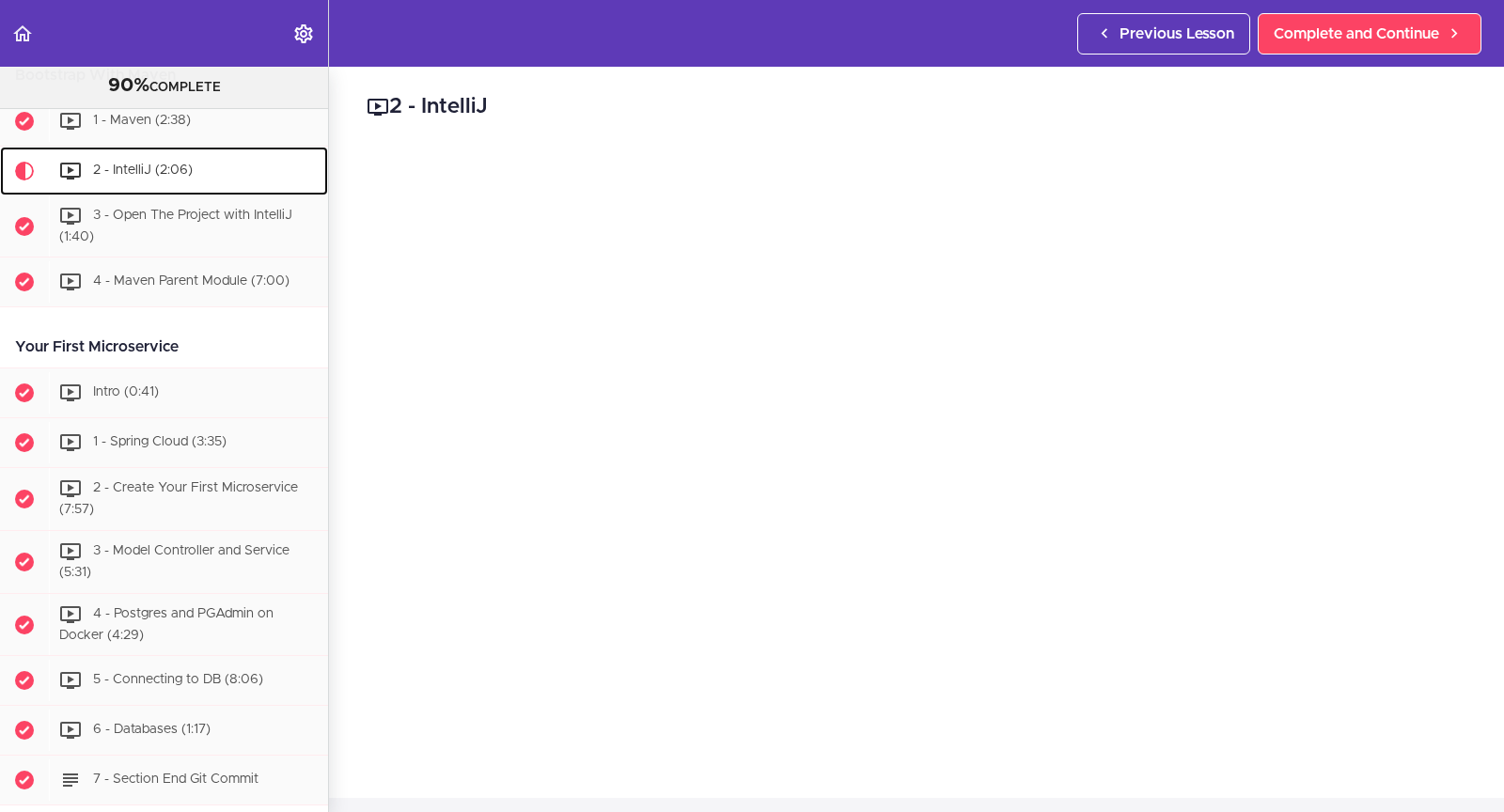 scroll, scrollTop: 445, scrollLeft: 0, axis: vertical 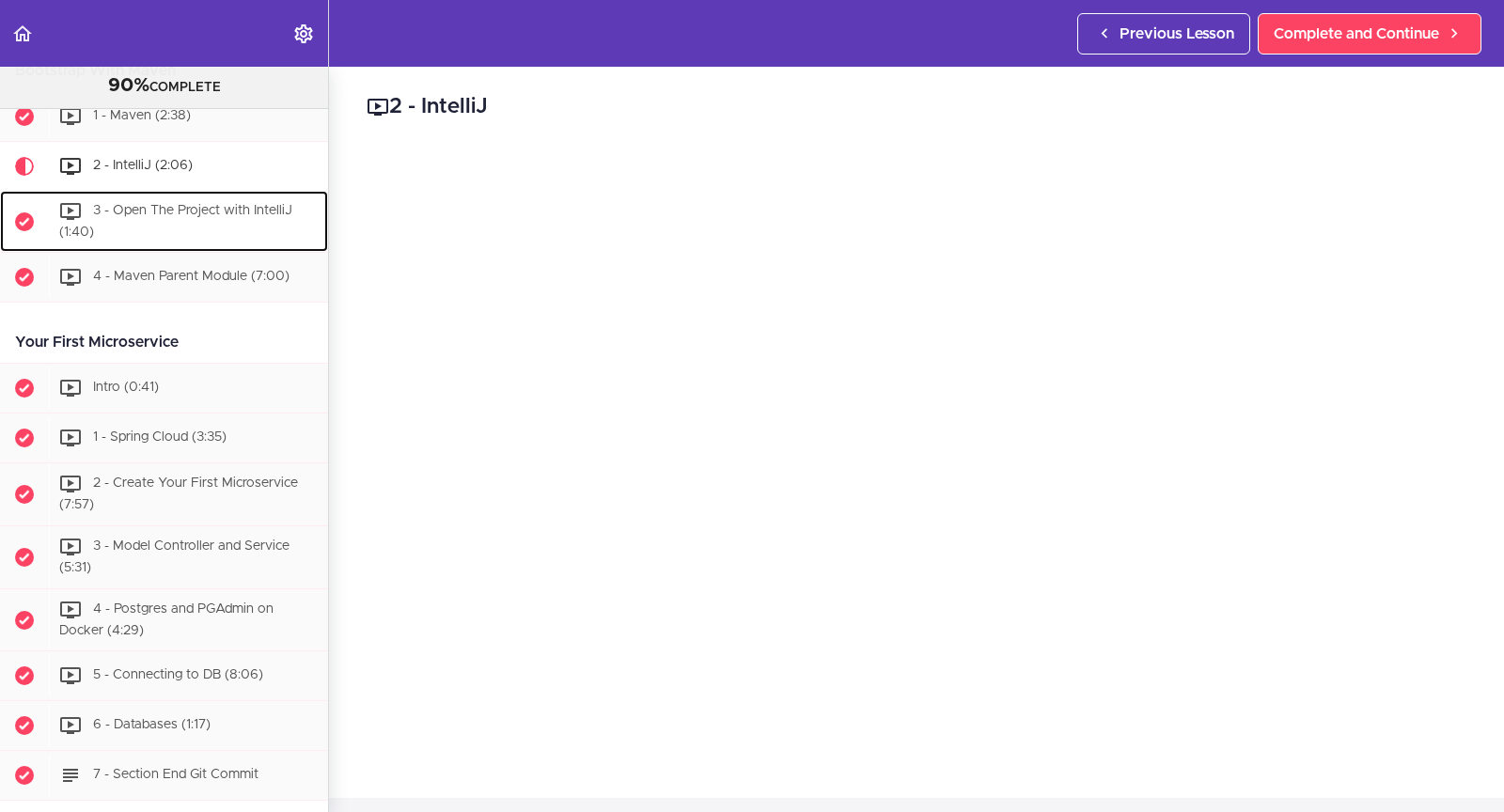 click on "3 - Open The Project with IntelliJ
(1:40)" at bounding box center [188, 222] 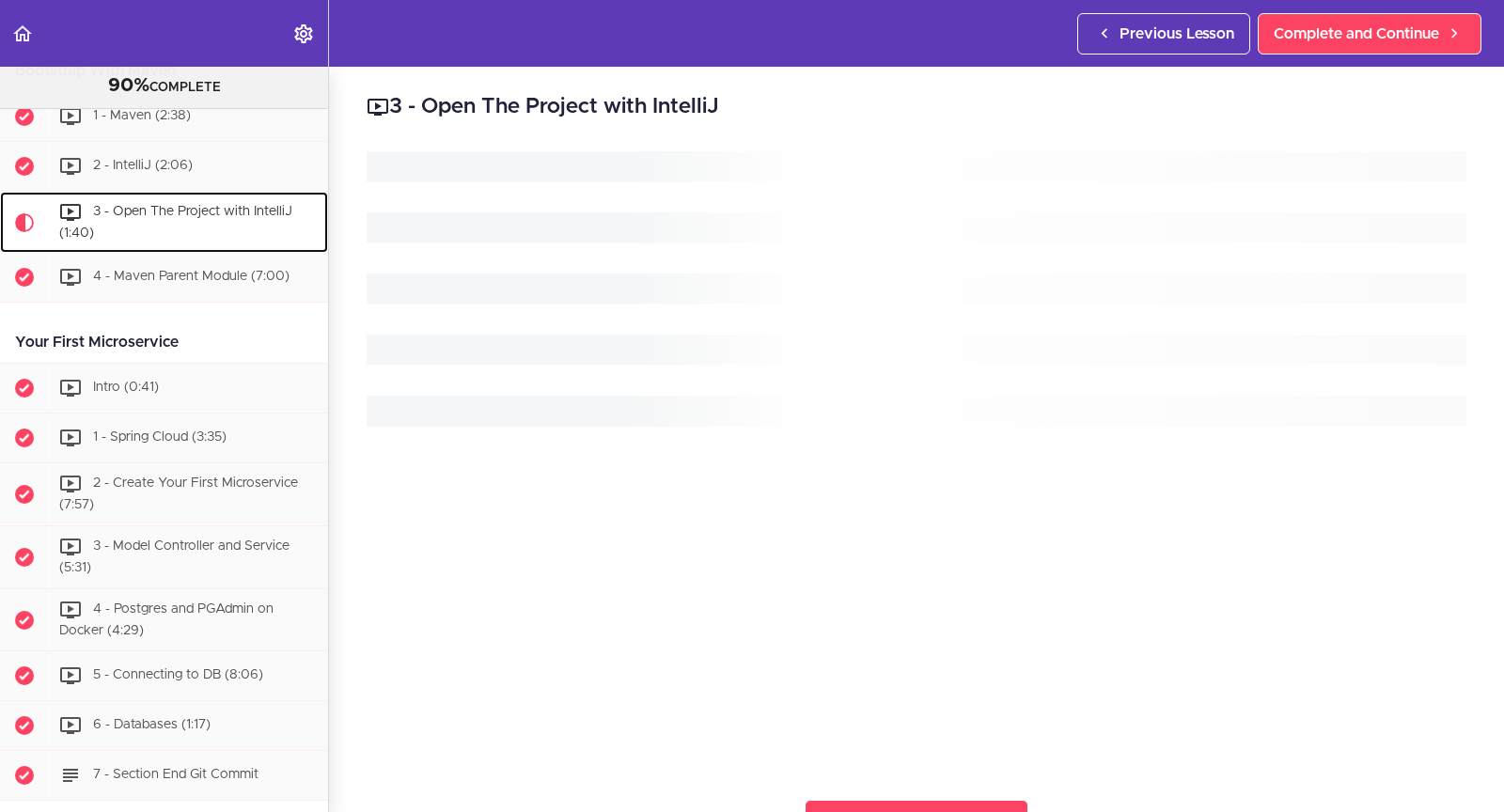 scroll, scrollTop: 495, scrollLeft: 0, axis: vertical 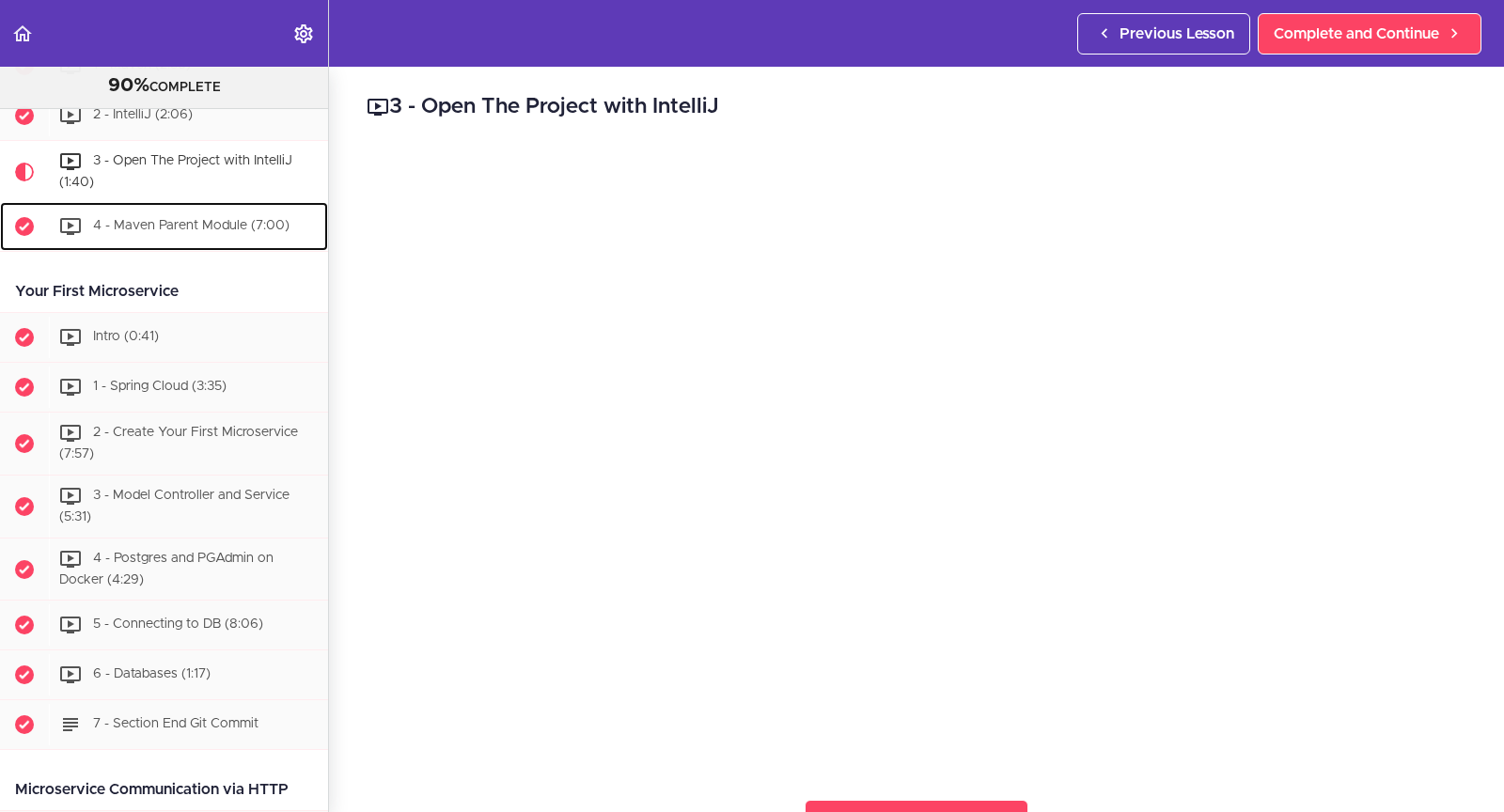 click on "4 - Maven Parent Module
(7:00)" at bounding box center (188, 226) 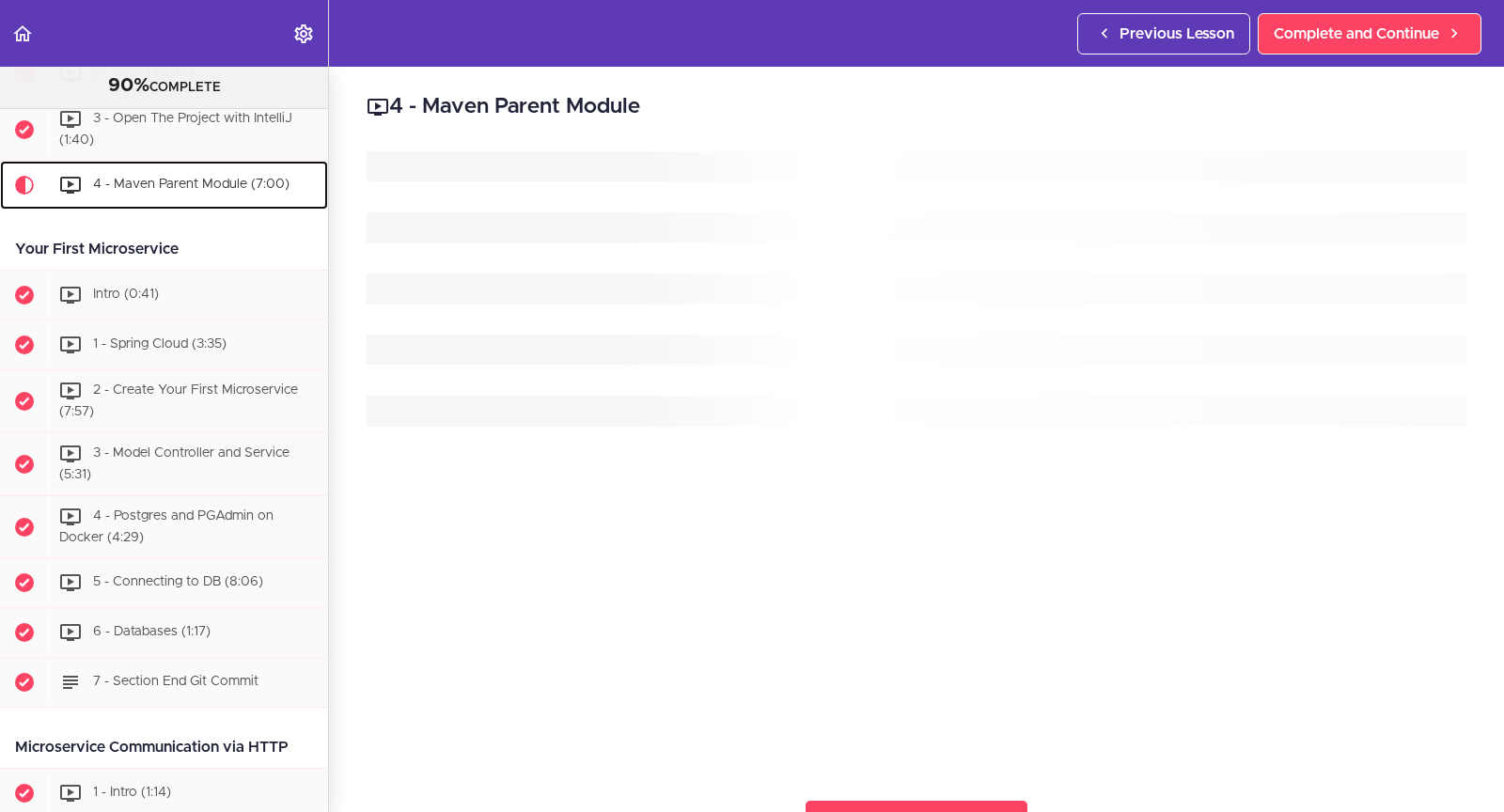 scroll, scrollTop: 556, scrollLeft: 0, axis: vertical 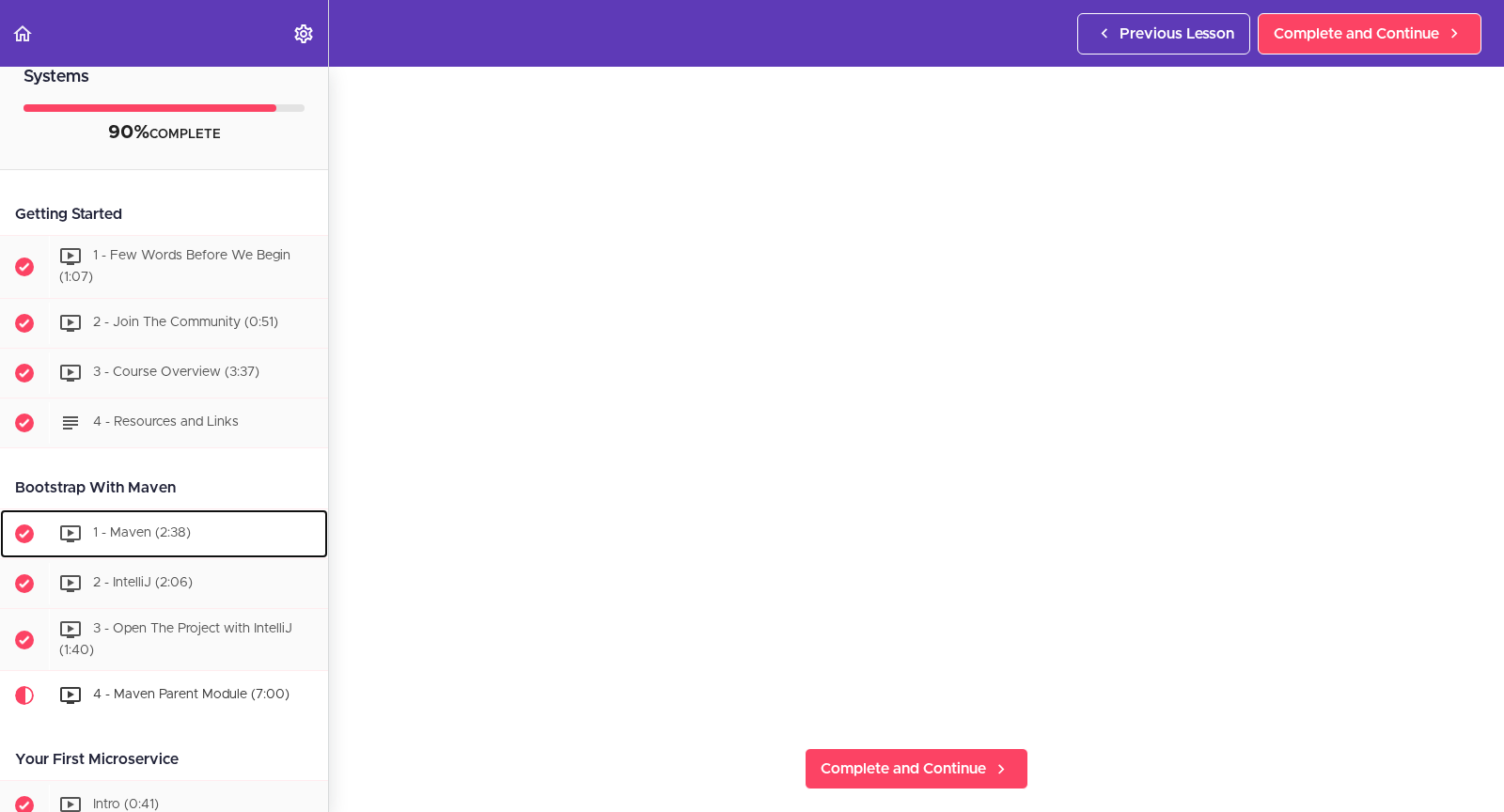 click on "1 - Maven
(2:38)" at bounding box center [188, 534] 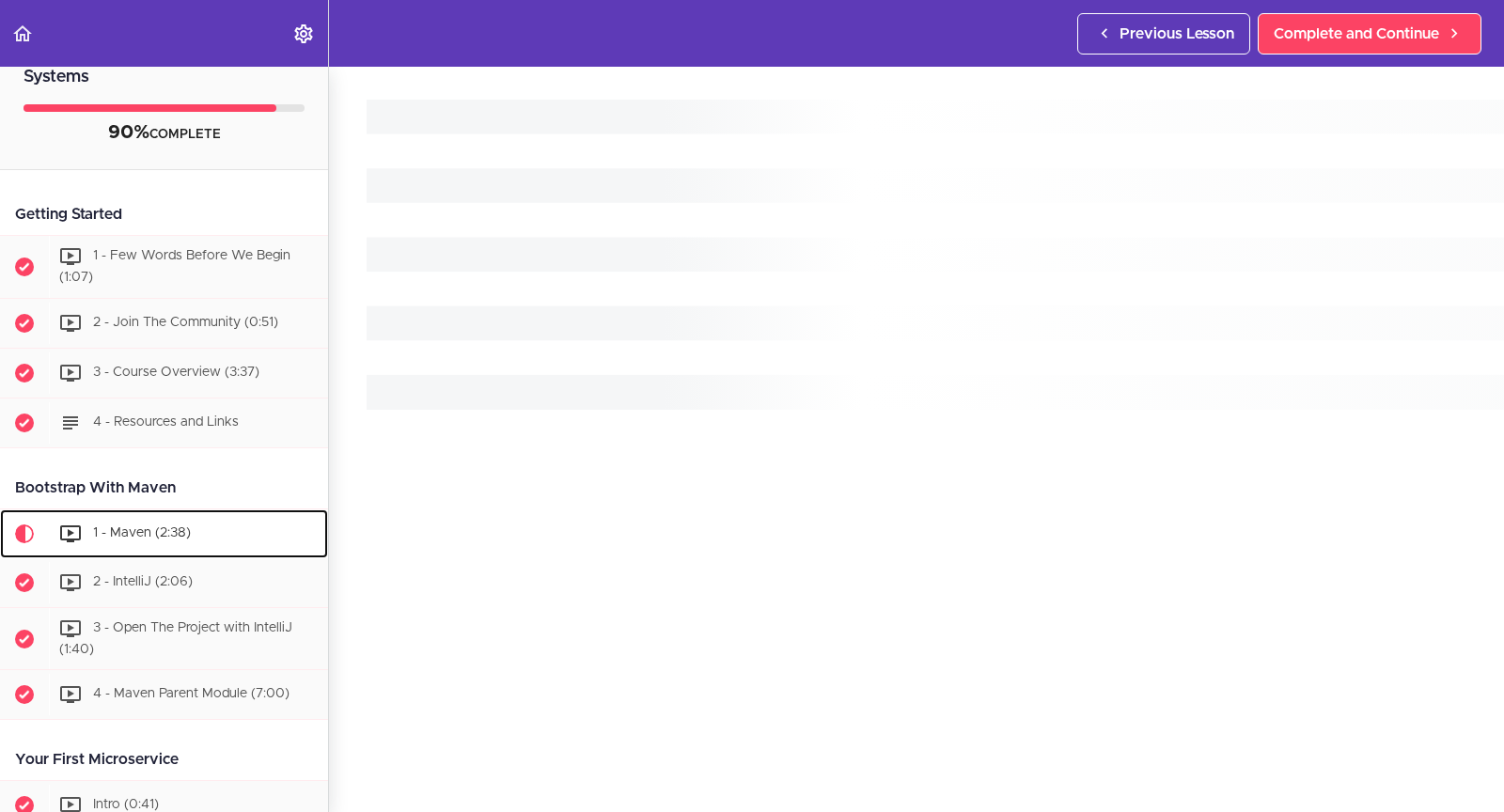 scroll, scrollTop: 235, scrollLeft: 0, axis: vertical 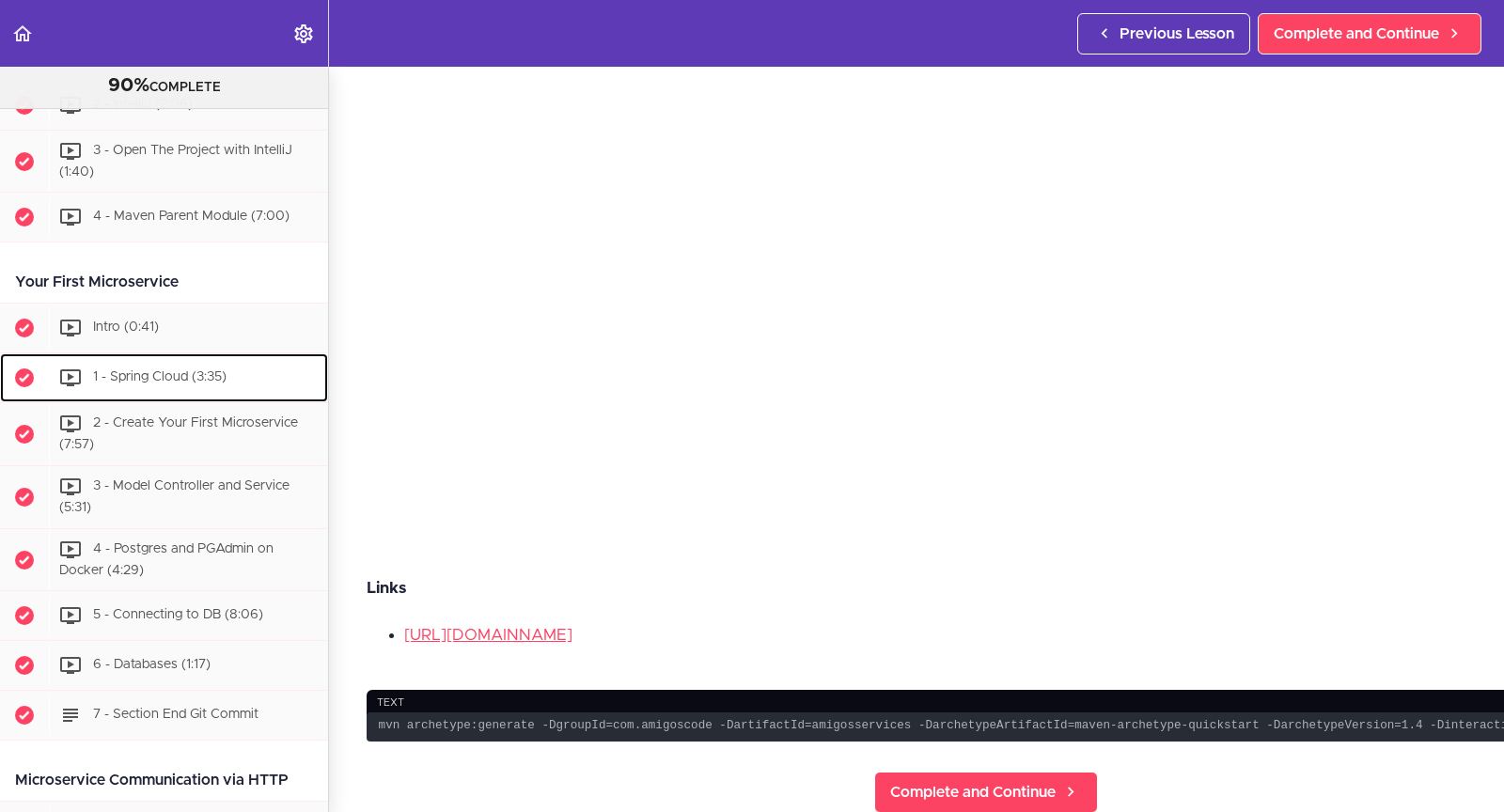 click on "1 - Spring Cloud
(3:35)" at bounding box center (188, 378) 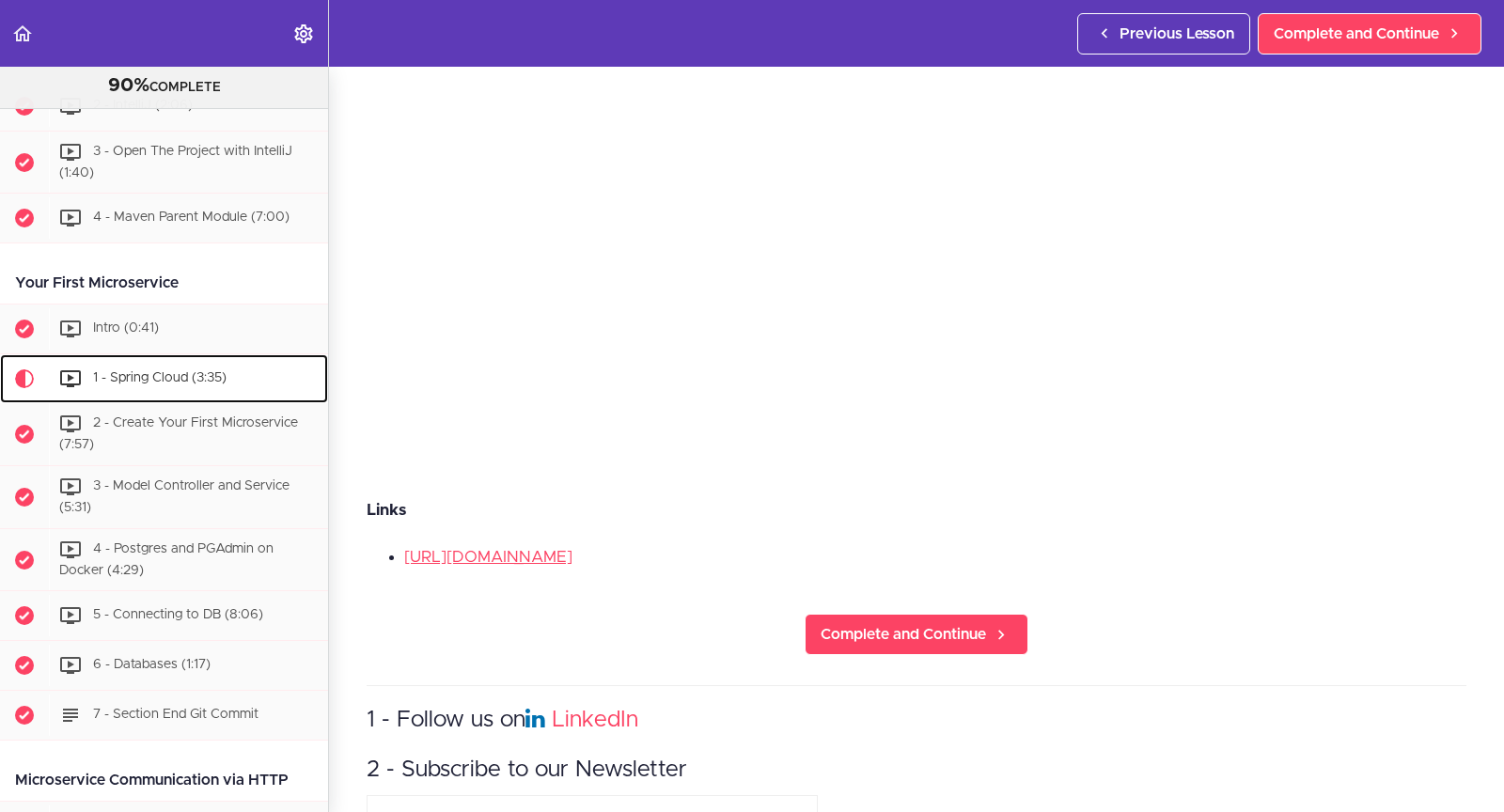 scroll, scrollTop: 0, scrollLeft: 0, axis: both 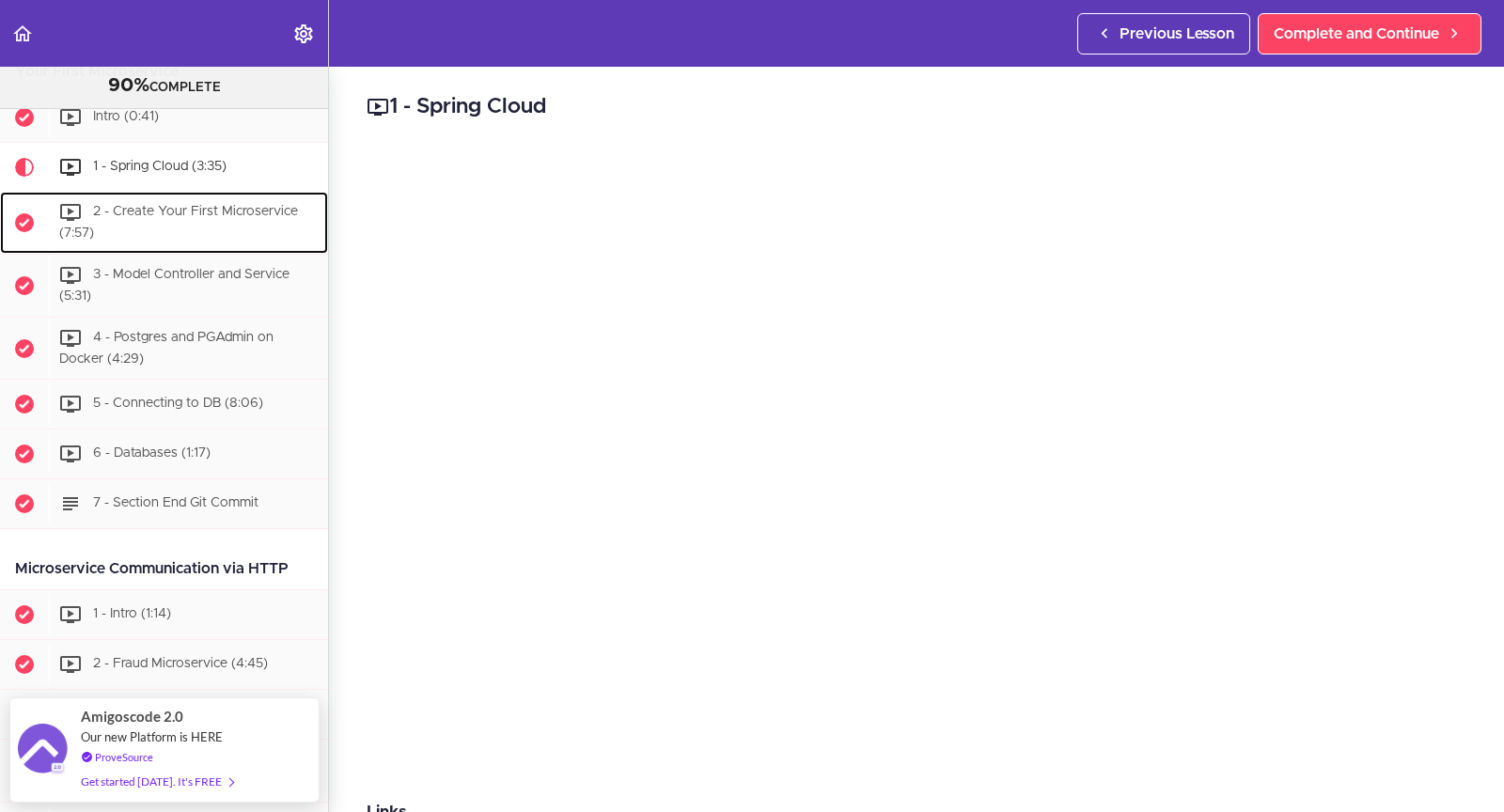 click on "2 - Create Your First Microservice
(7:57)" at bounding box center [188, 223] 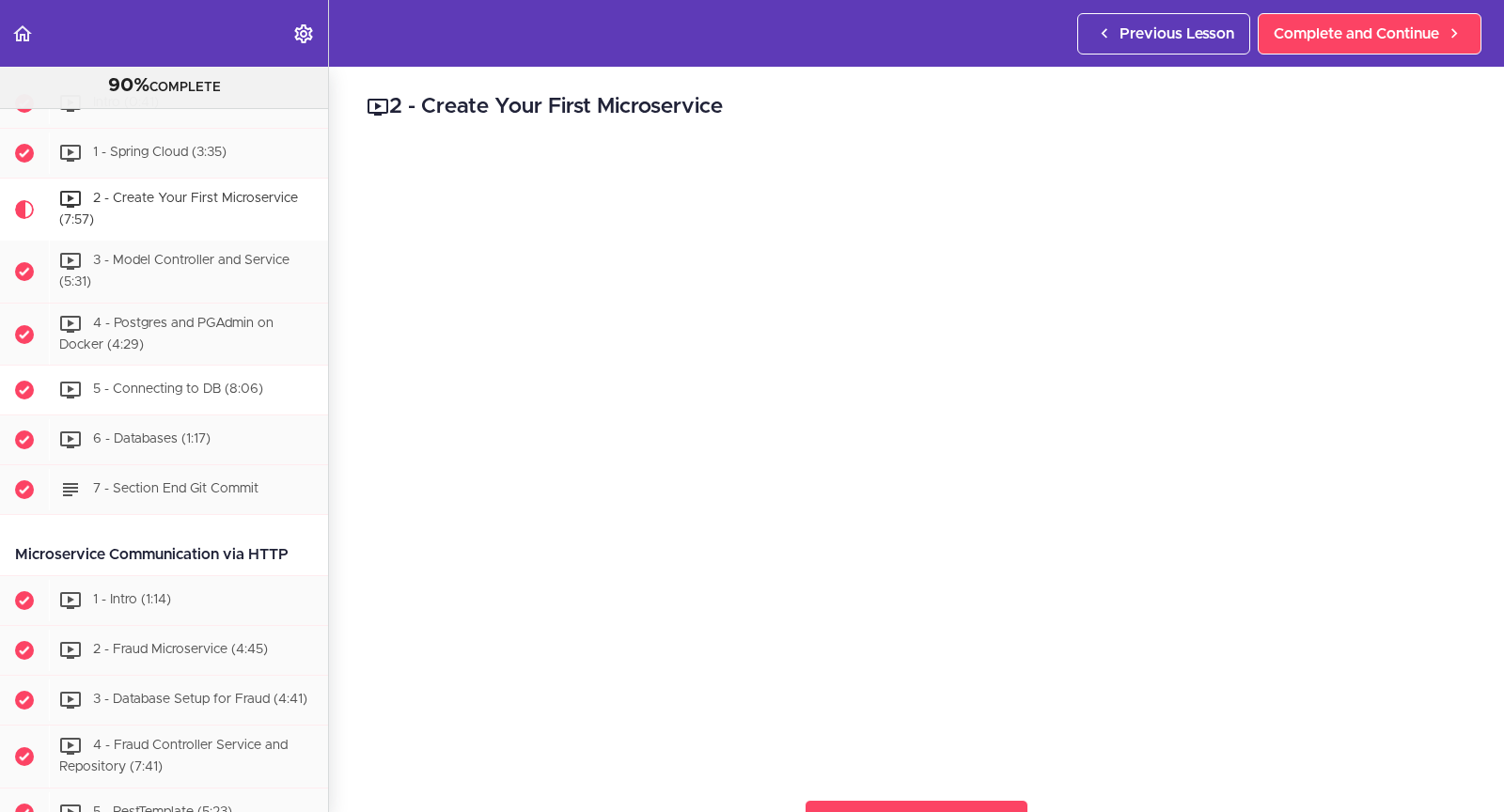 scroll, scrollTop: 728, scrollLeft: 0, axis: vertical 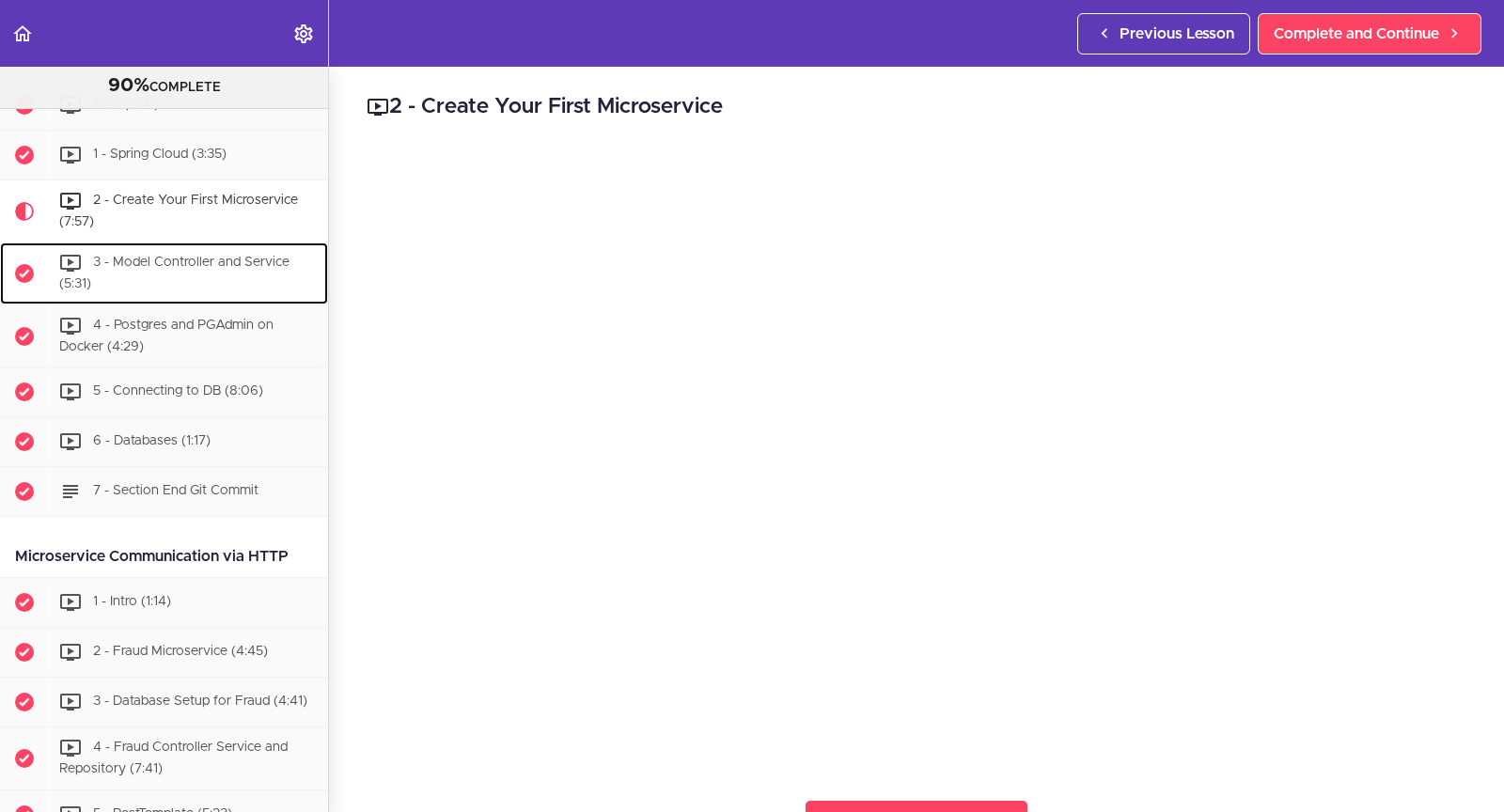 click on "3 - Model Controller and Service
(5:31)" at bounding box center [188, 273] 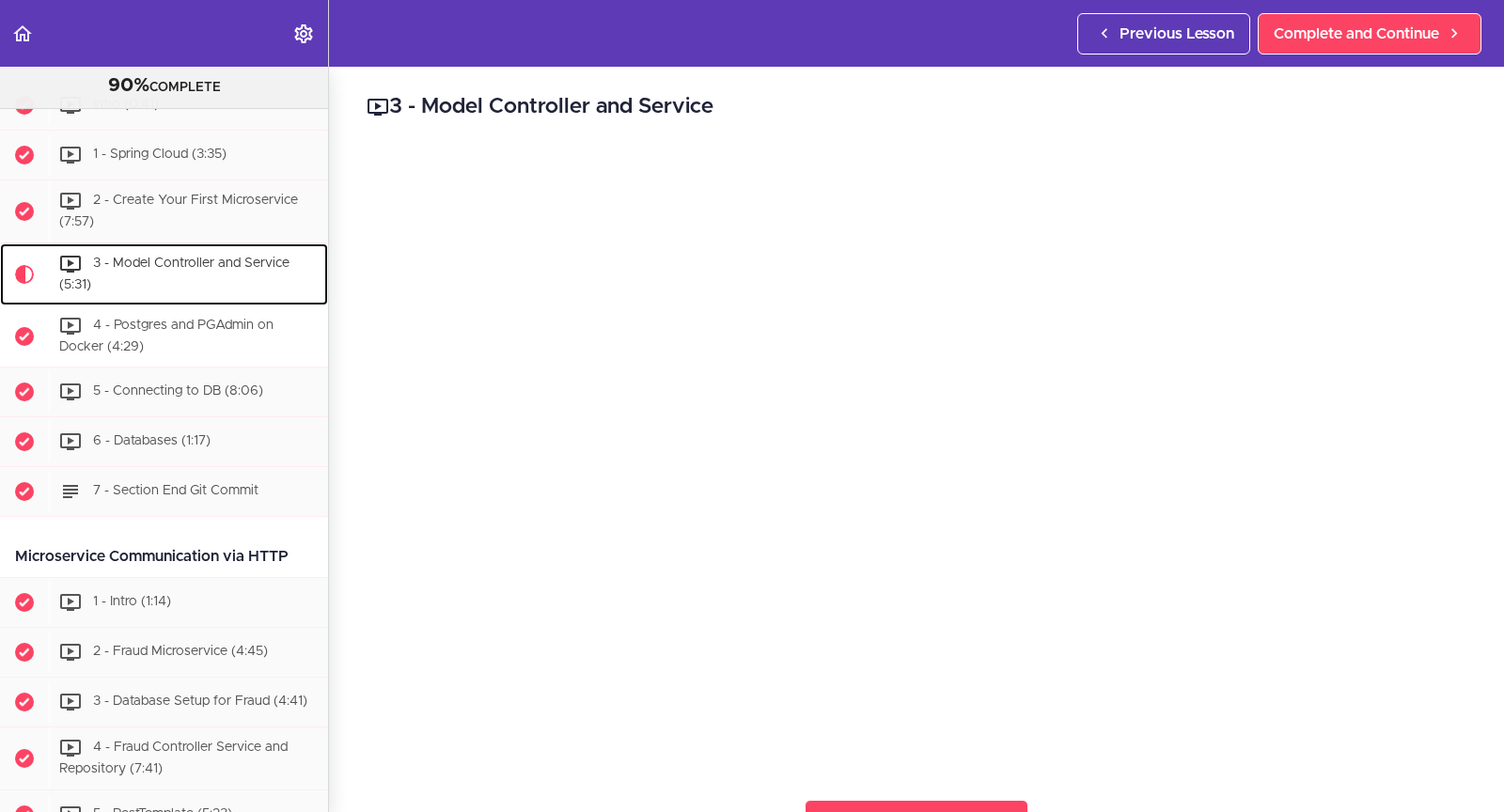scroll, scrollTop: 828, scrollLeft: 0, axis: vertical 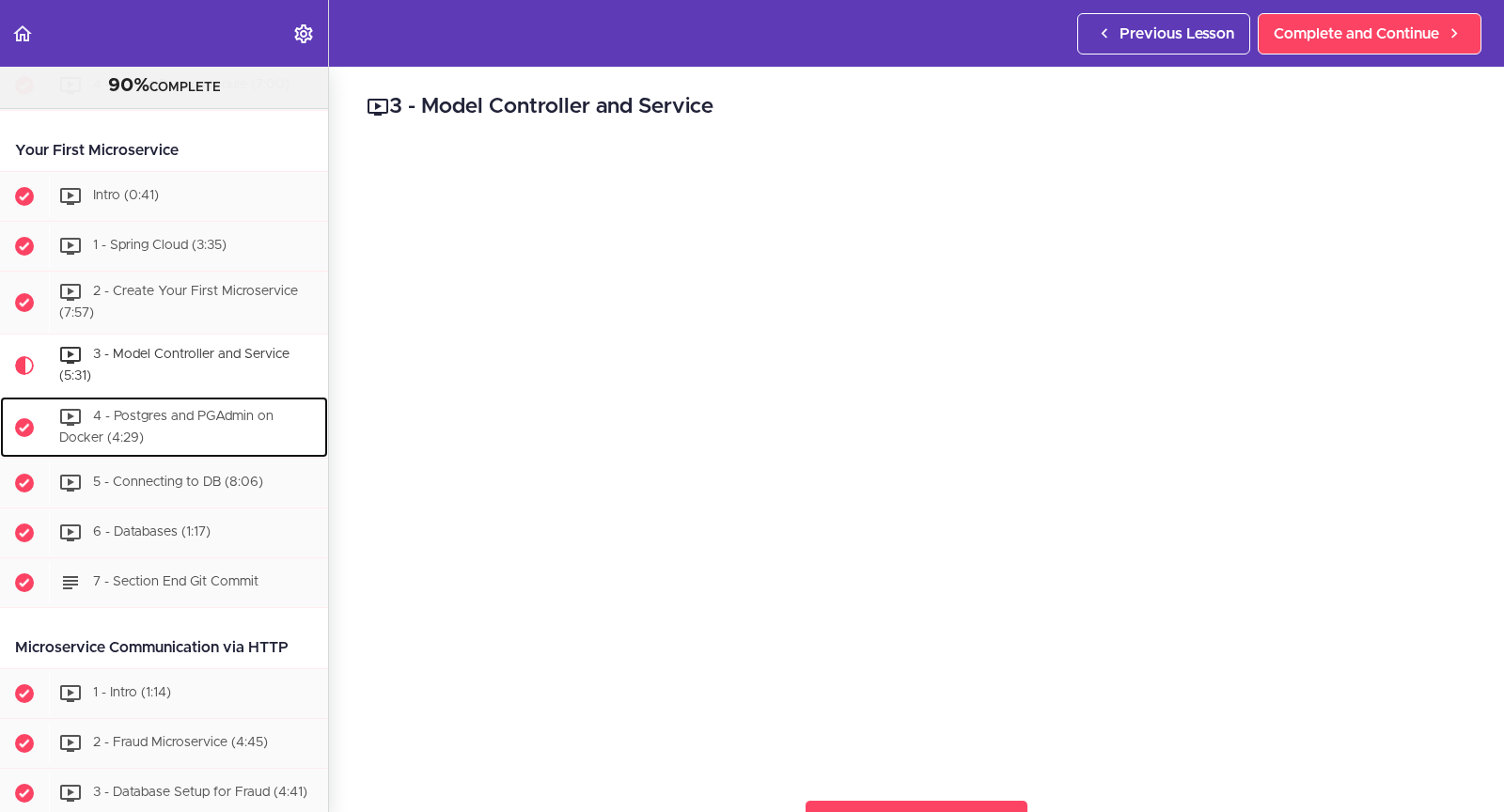 click on "4 - Postgres and PGAdmin on Docker
(4:29)" at bounding box center (166, 427) 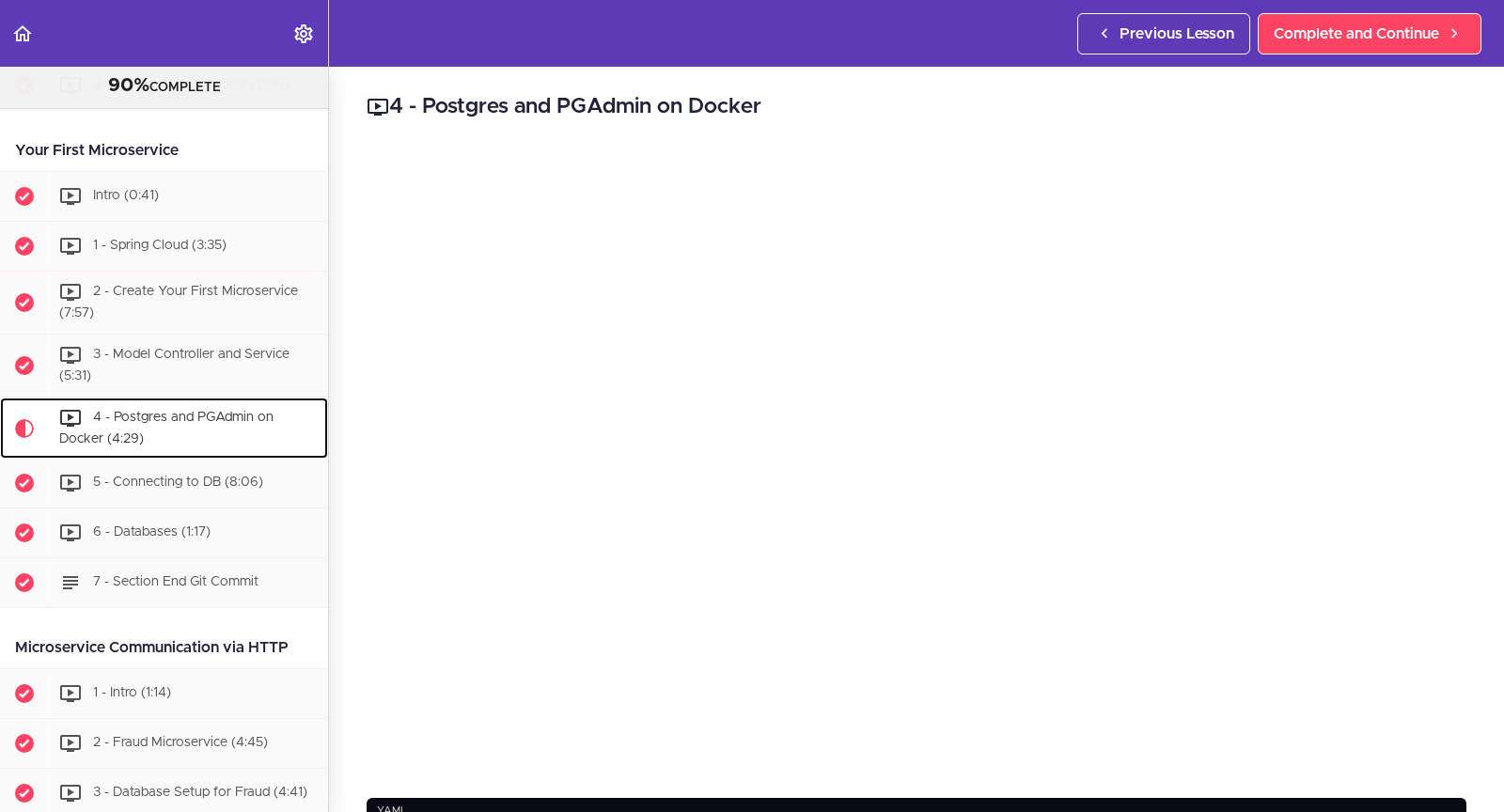 scroll, scrollTop: 890, scrollLeft: 0, axis: vertical 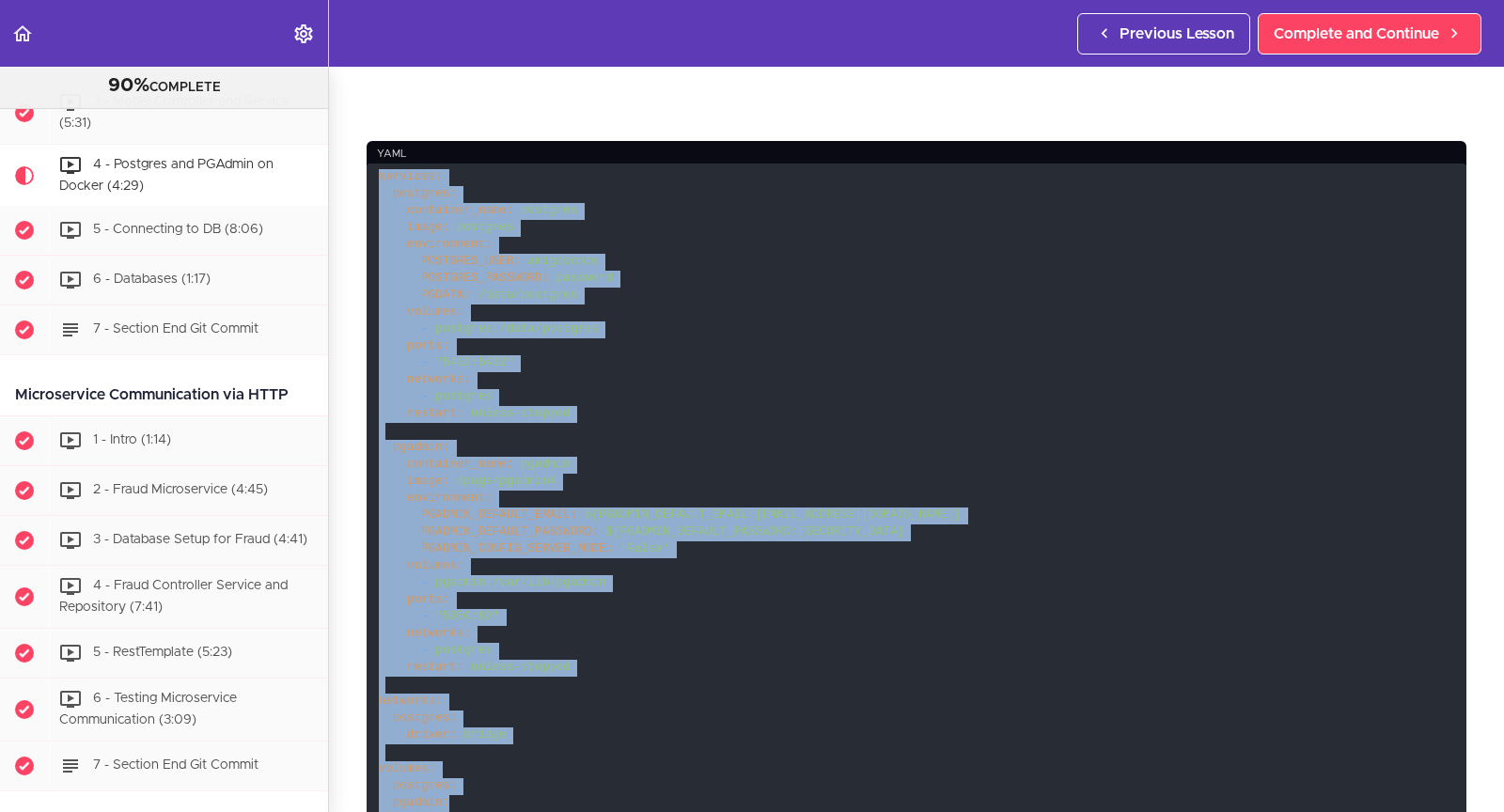 drag, startPoint x: 469, startPoint y: 632, endPoint x: 376, endPoint y: 163, distance: 478.13178 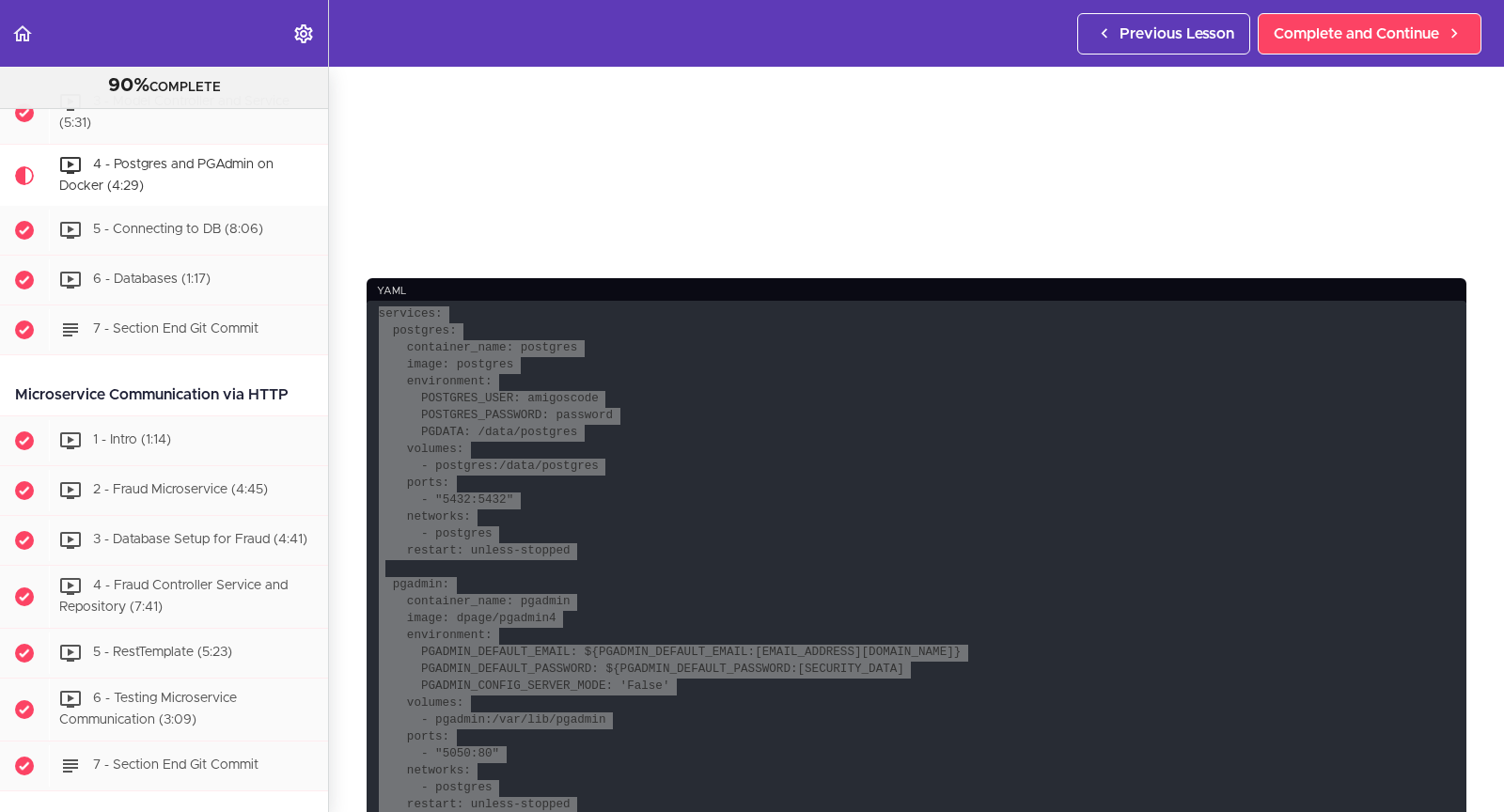 scroll, scrollTop: 520, scrollLeft: 0, axis: vertical 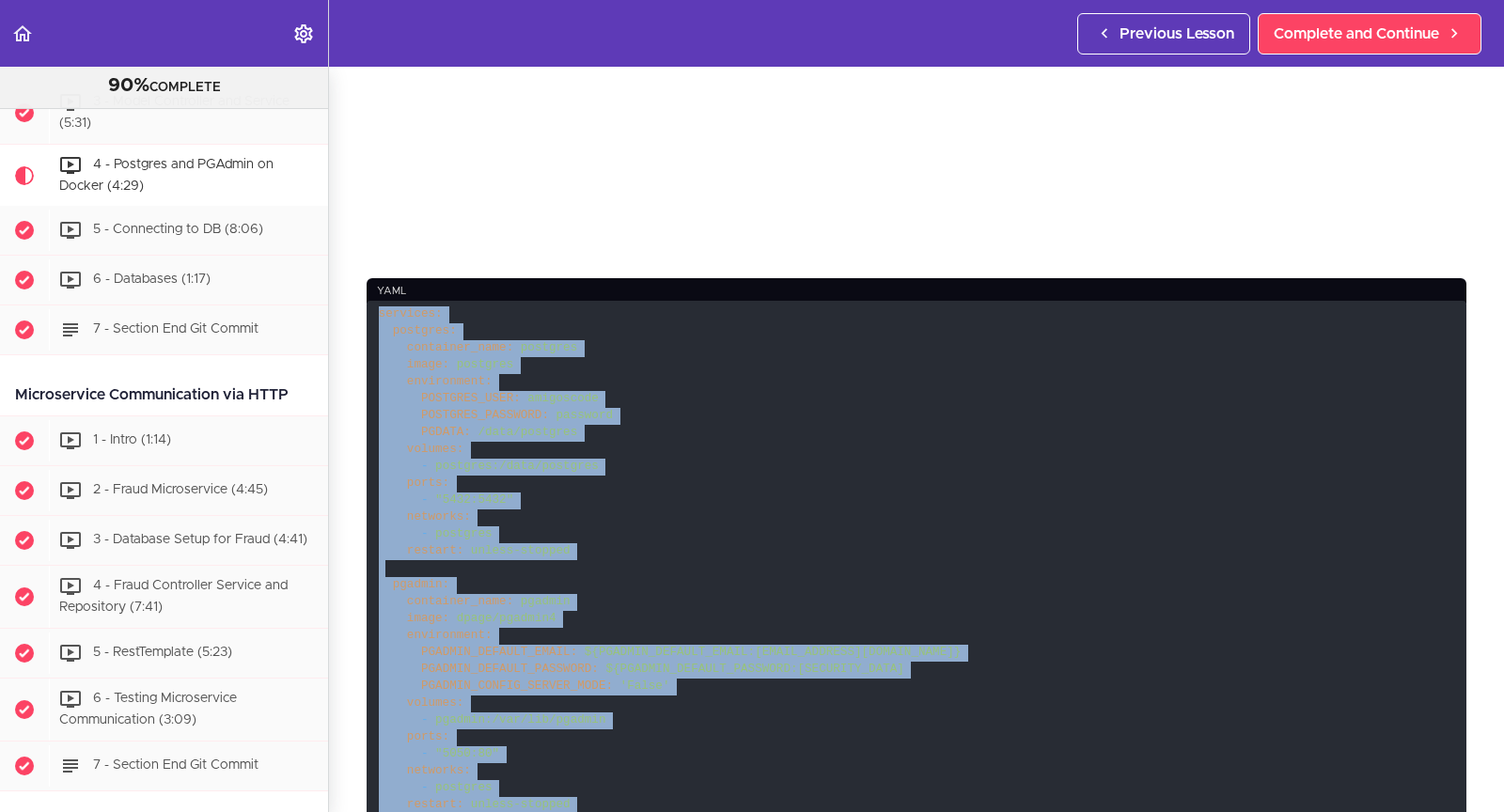 click on "services:
postgres:
container_name:   postgres
image:   postgres
environment:
POSTGRES_USER:   amigoscode
POSTGRES_PASSWORD:   password
PGDATA:   /data/postgres
volumes:
-   postgres:/data/postgres
ports:
-   "5432:5432"
networks:
-   postgres
restart:   unless-stopped
pgadmin:
container_name:   pgadmin
image:   dpage/pgadmin4
environment:
PGADMIN_DEFAULT_EMAIL:   ${PGADMIN_DEFAULT_EMAIL:[EMAIL_ADDRESS][DOMAIN_NAME]}
PGADMIN_DEFAULT_PASSWORD:   ${PGADMIN_DEFAULT_PASSWORD:[SECURITY_DATA]
PGADMIN_CONFIG_SERVER_MODE:   'False'
volumes:
-   pgadmin:/var/lib/pgadmin
ports:
-   "5050:80"
networks:
-   postgres
restart:   unless-stopped
networks:
postgres:
driver:   bridge
volumes:
postgres:
pgadmin:" at bounding box center (916, 628) 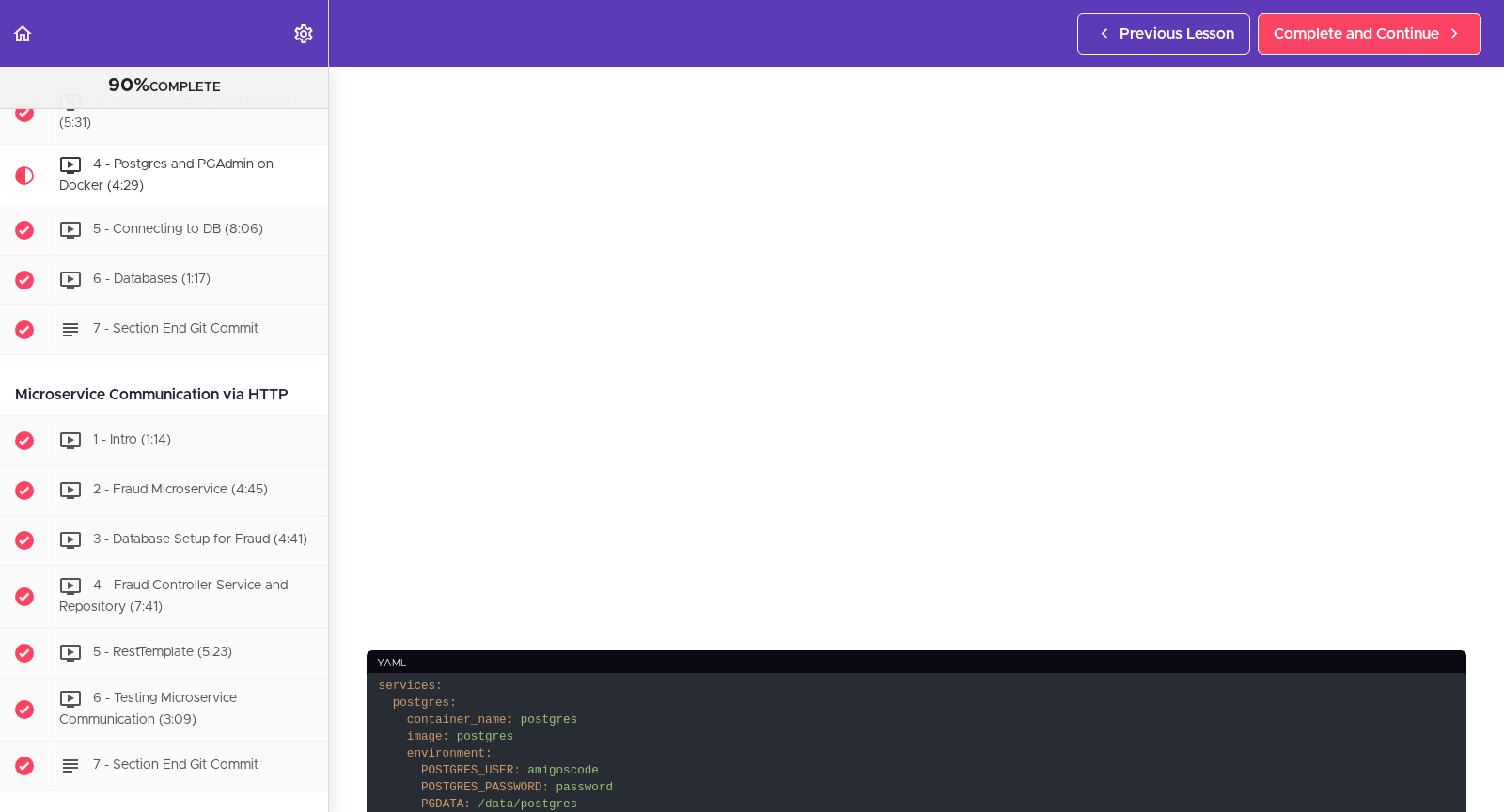scroll, scrollTop: 82, scrollLeft: 0, axis: vertical 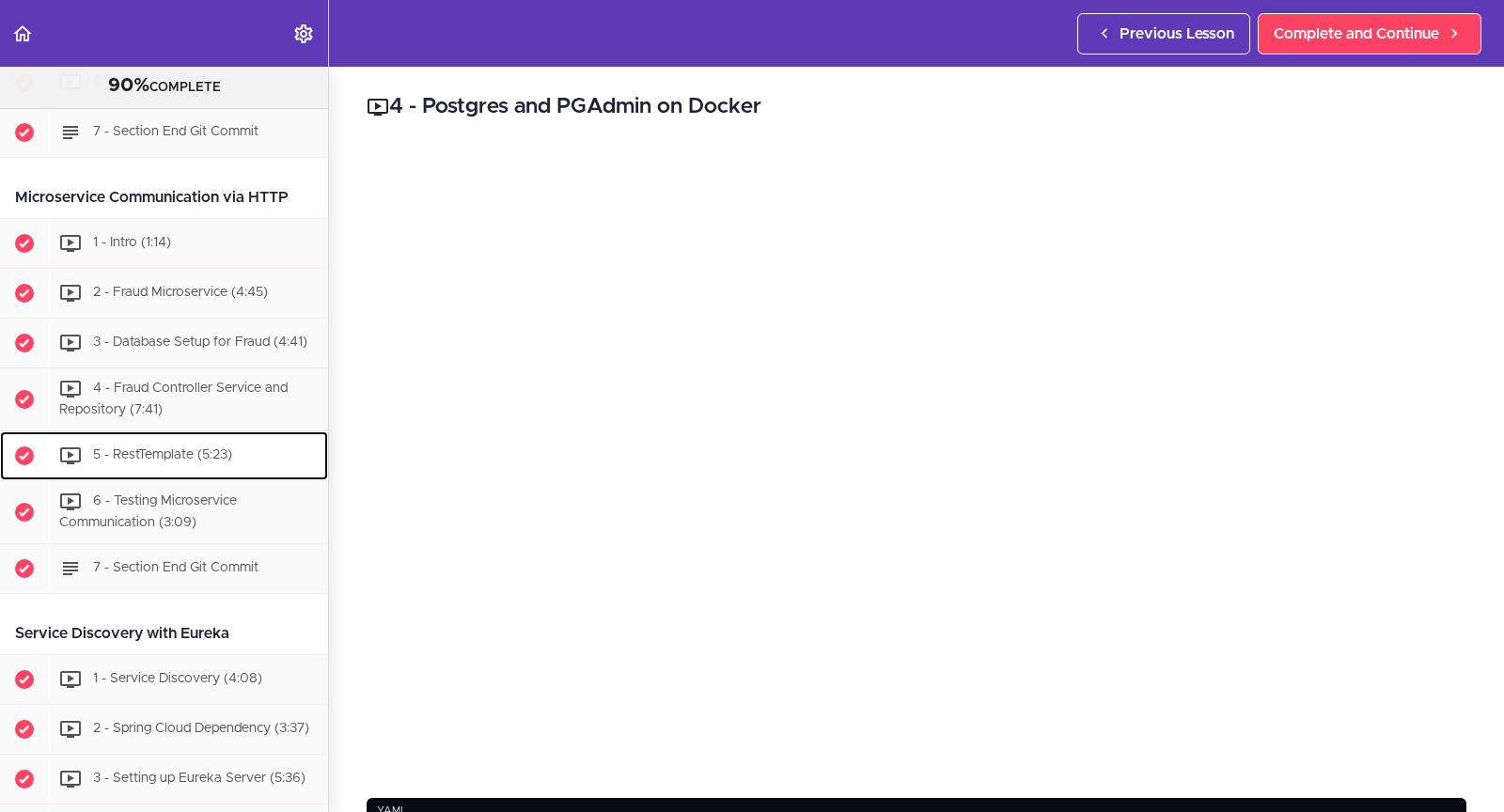 click on "5 - RestTemplate
(5:23)" at bounding box center (188, 456) 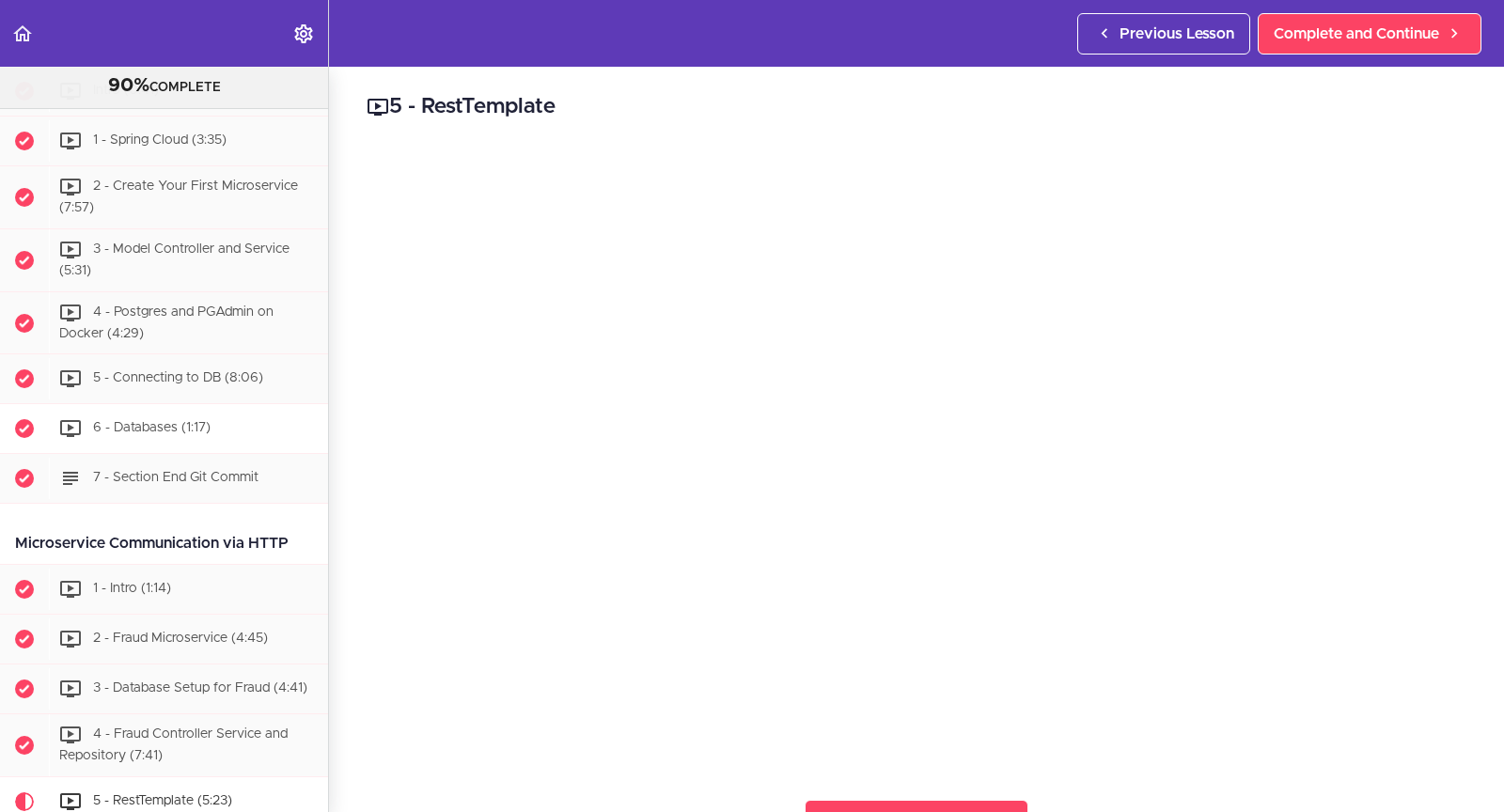 scroll, scrollTop: 739, scrollLeft: 0, axis: vertical 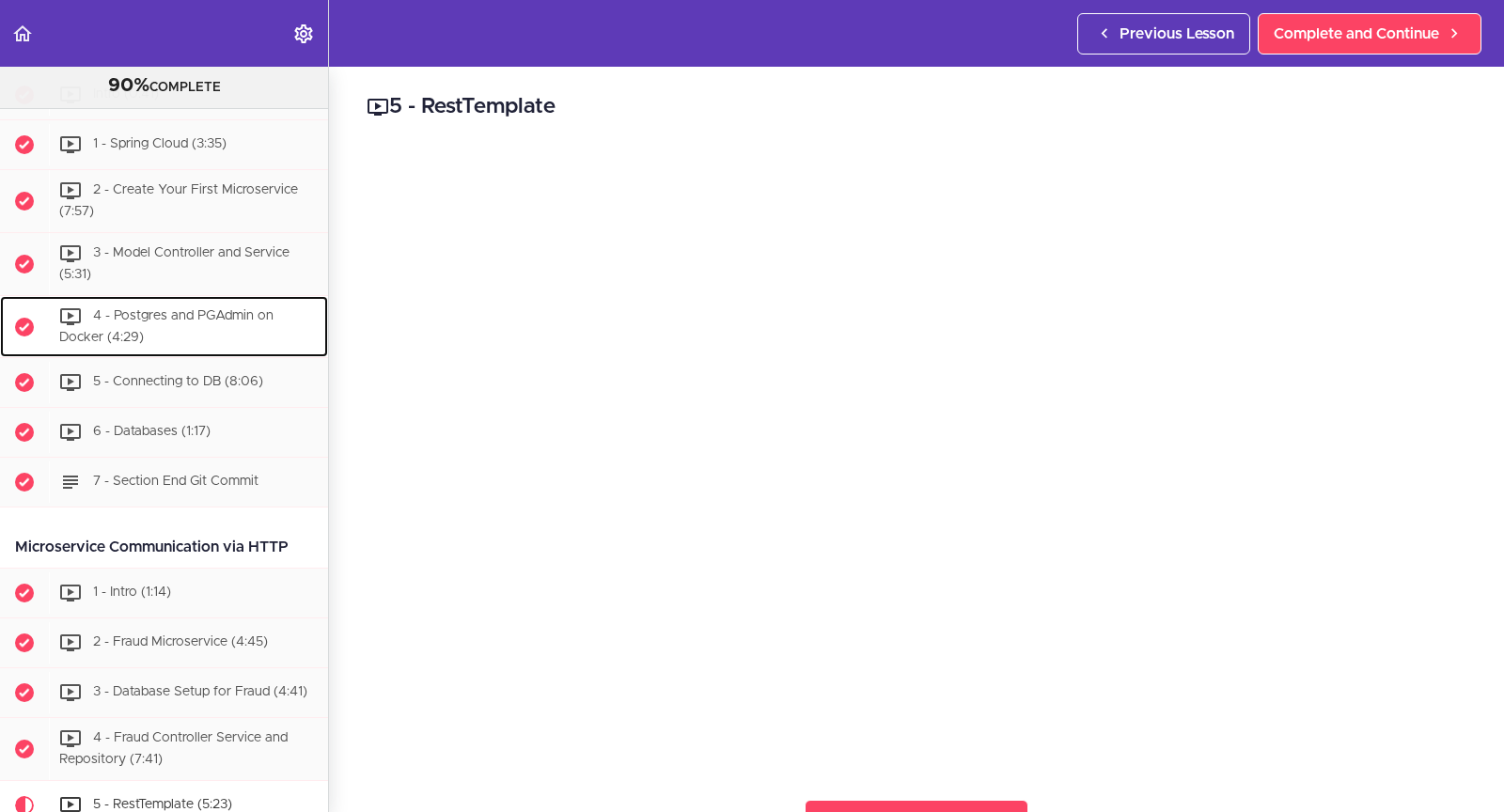 click on "4 - Postgres and PGAdmin on Docker
(4:29)" at bounding box center (188, 327) 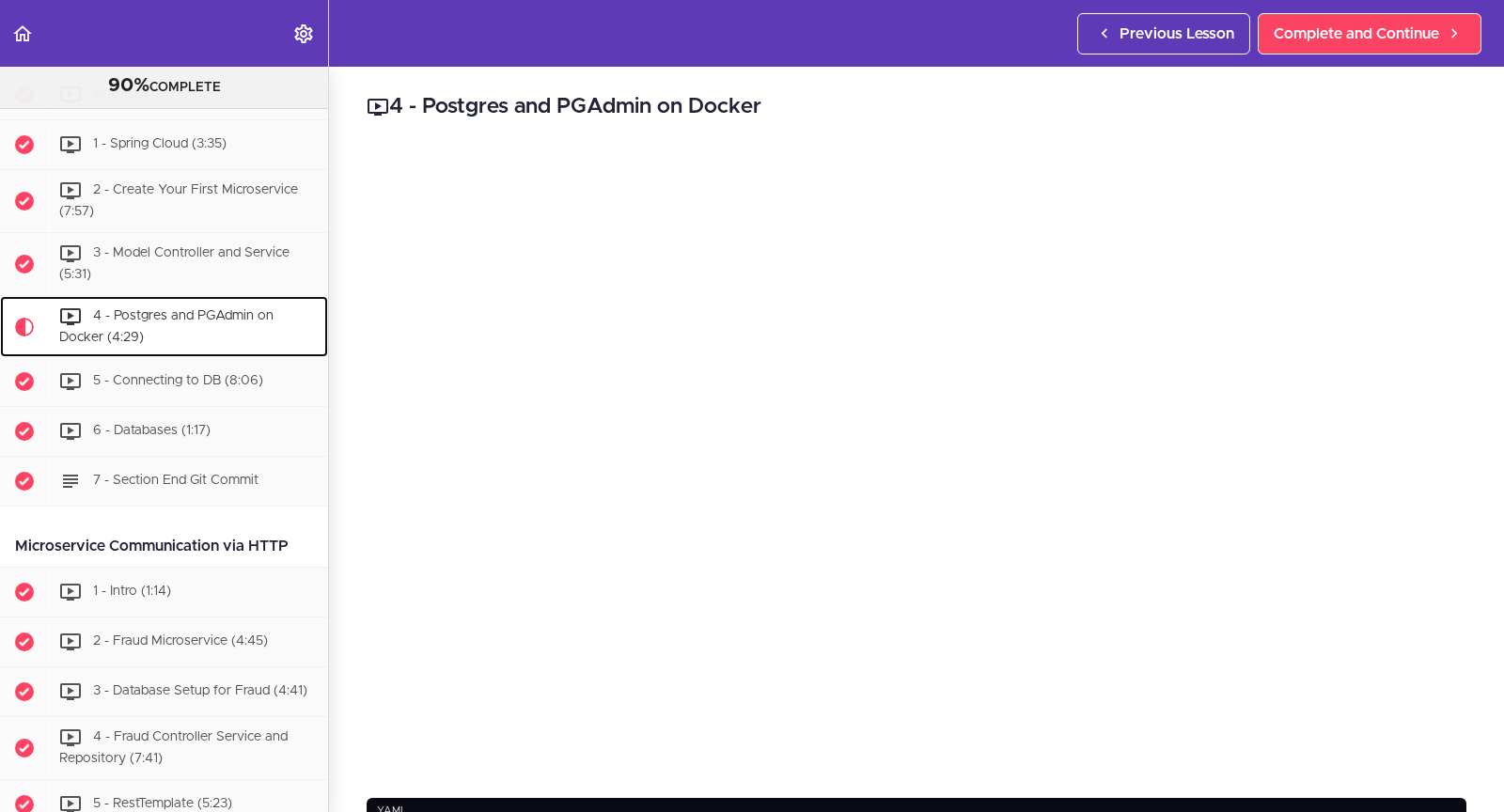 scroll, scrollTop: 890, scrollLeft: 0, axis: vertical 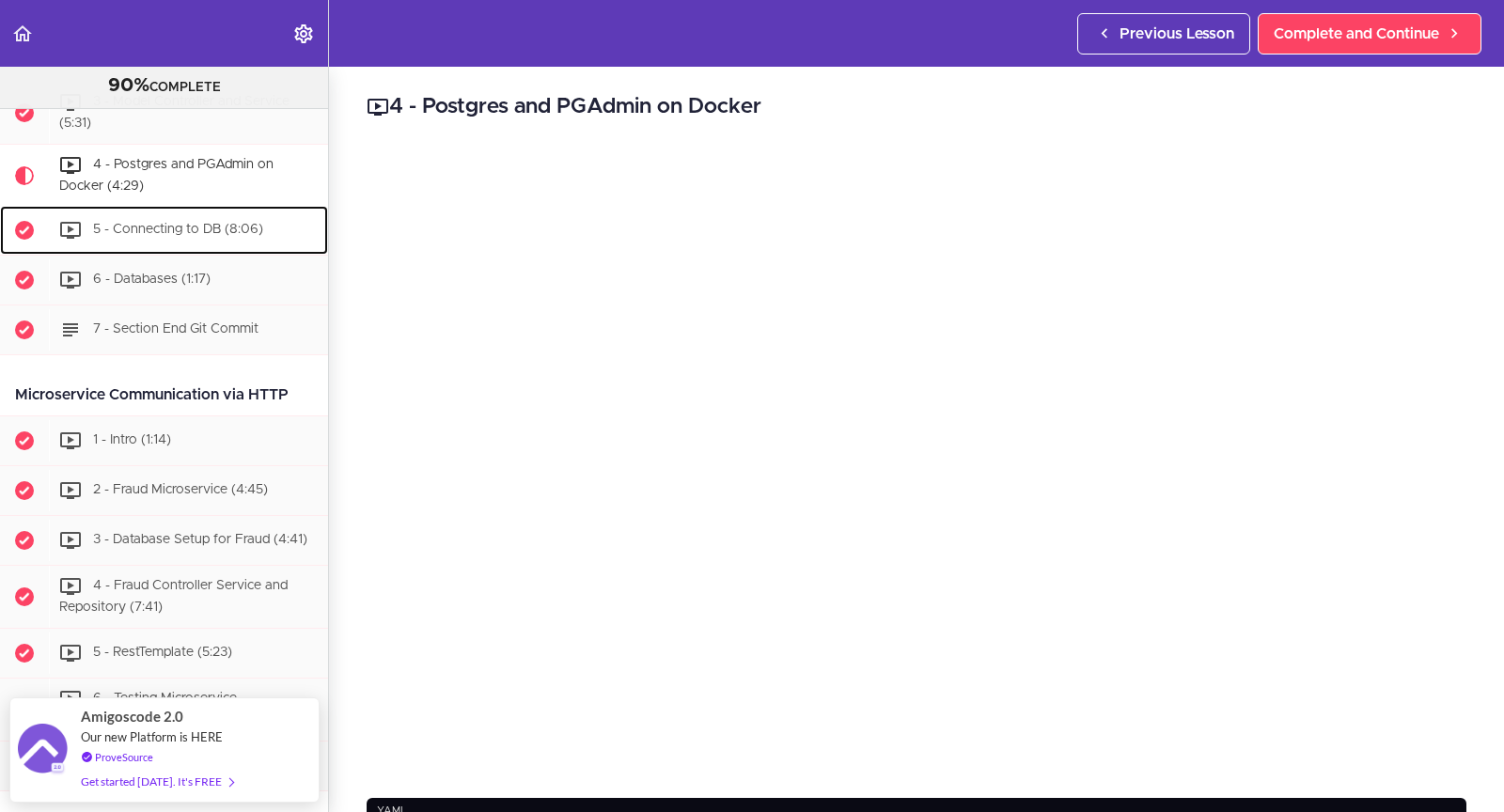click on "5 - Connecting to DB
(8:06)" at bounding box center [178, 230] 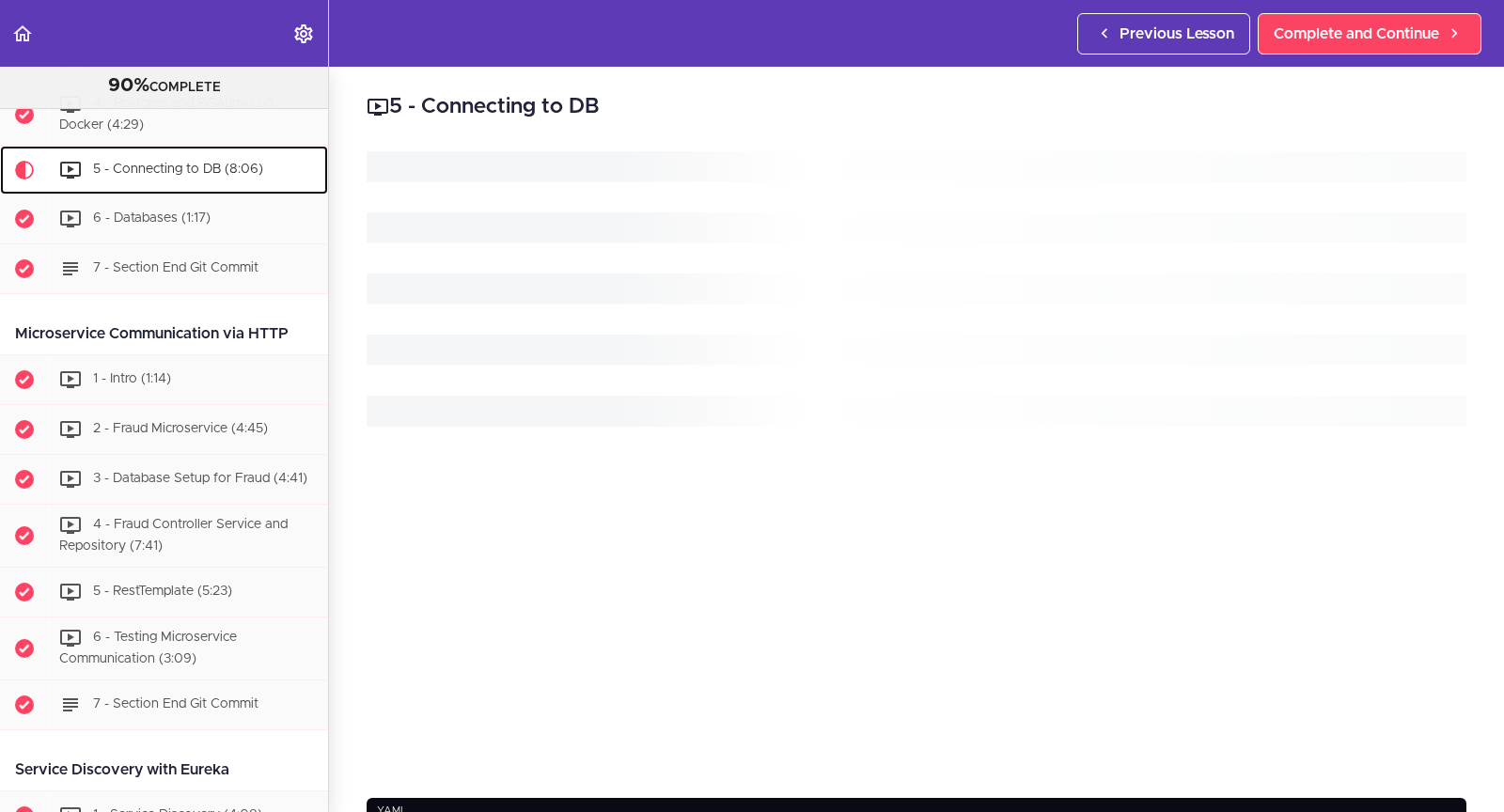 scroll, scrollTop: 951, scrollLeft: 0, axis: vertical 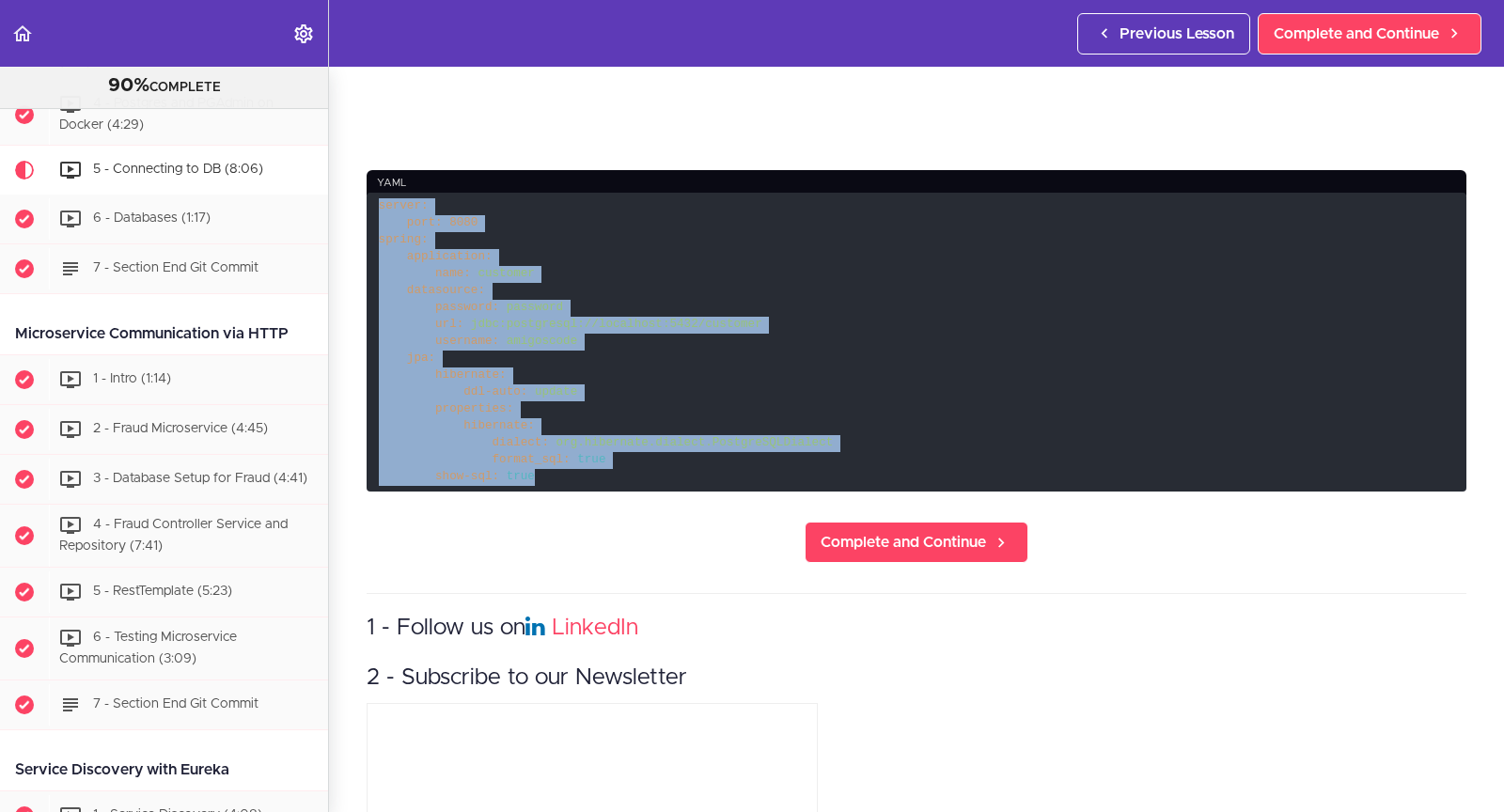 drag, startPoint x: 574, startPoint y: 469, endPoint x: 374, endPoint y: 196, distance: 338.42134 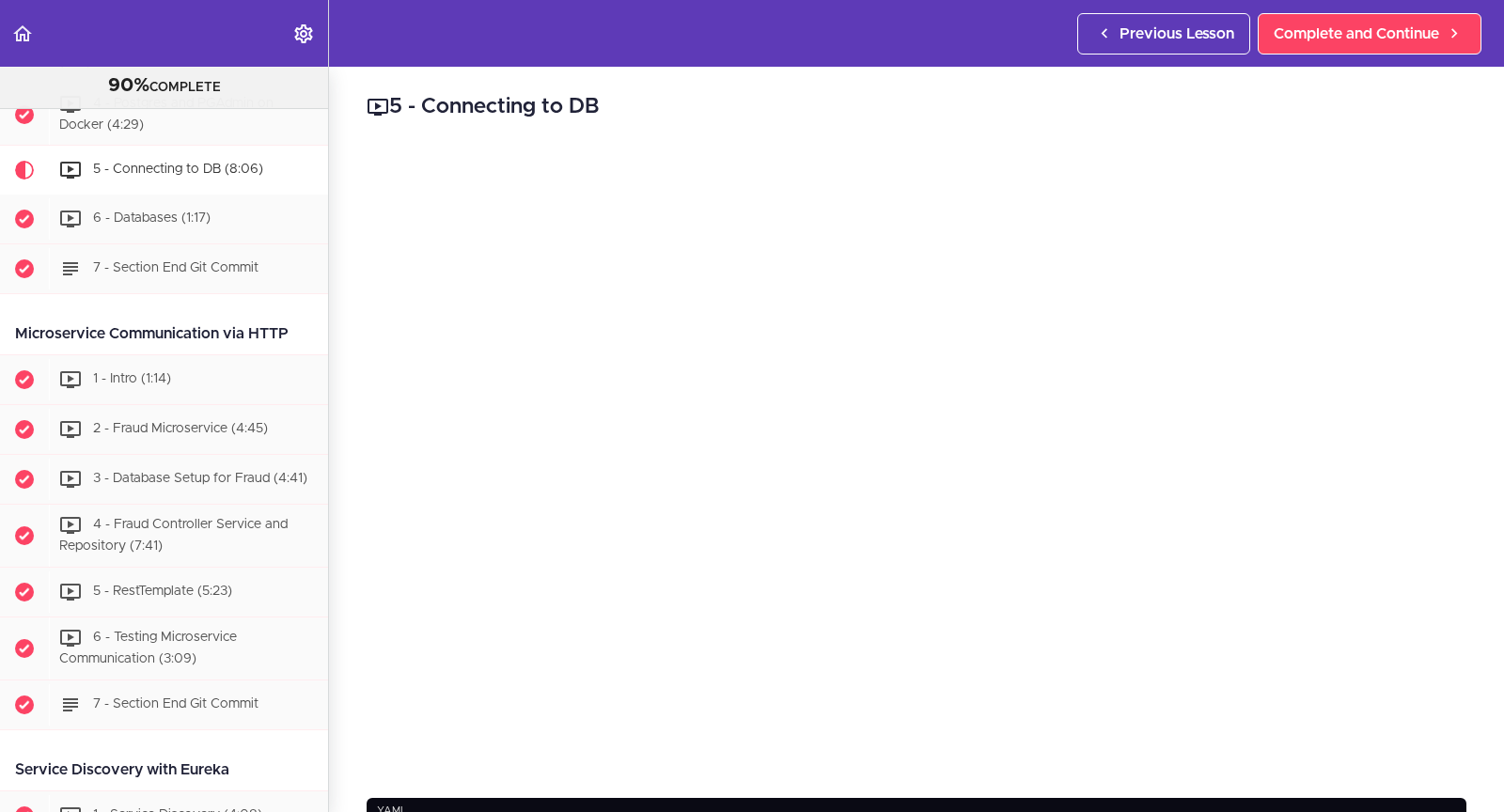 scroll, scrollTop: 83, scrollLeft: 0, axis: vertical 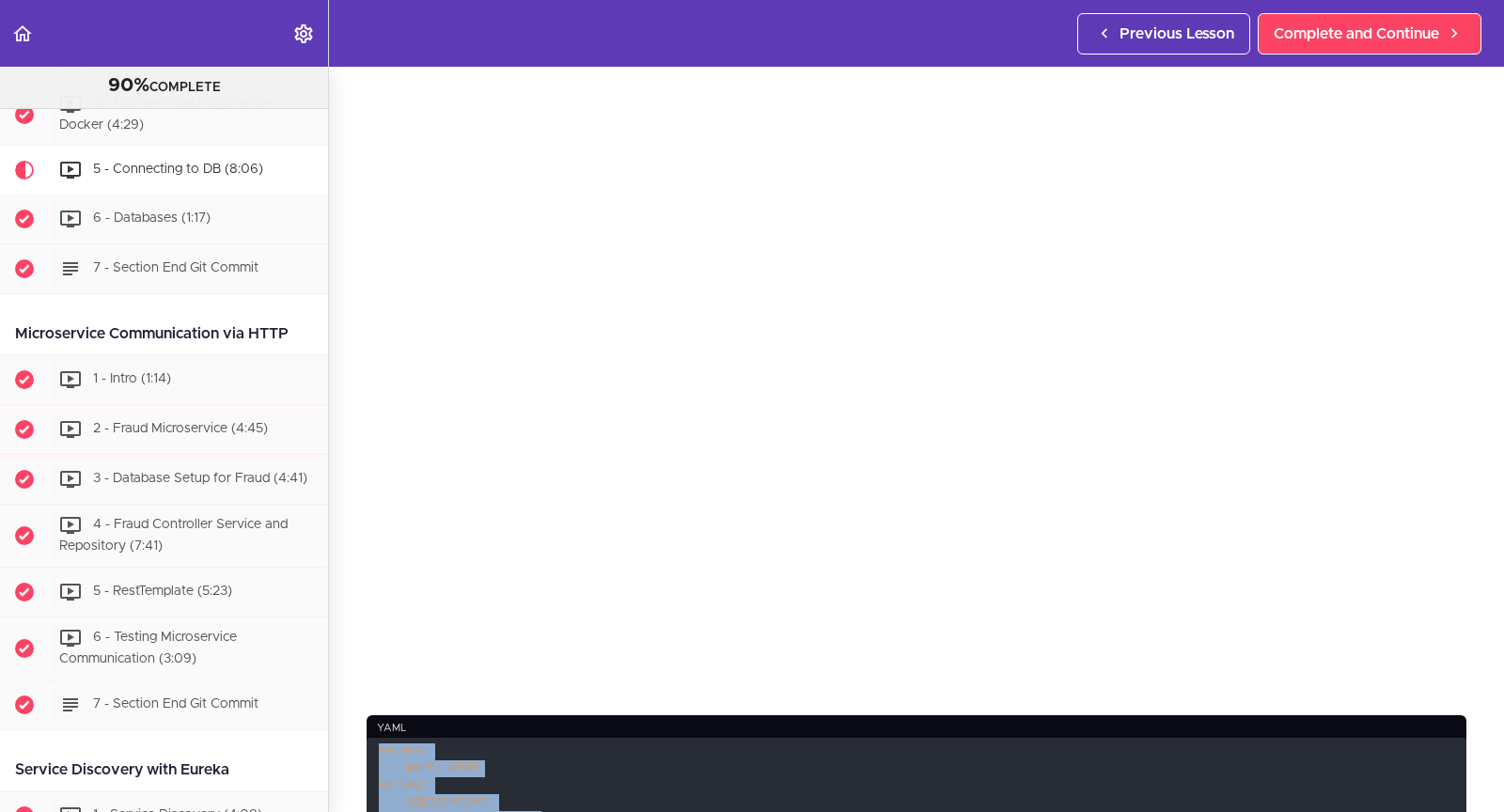click on "server:
port:   8080
spring:
application:
name:   customer
datasource:
password:   password
url:   jdbc:postgresql://localhost:5432/customer
username:   amigoscode
jpa:
hibernate:
ddl-auto:   update
properties:
hibernate:
dialect:   org.hibernate.dialect.PostgreSQLDialect
format_sql:   true
show-sql:   true" at bounding box center [916, 887] 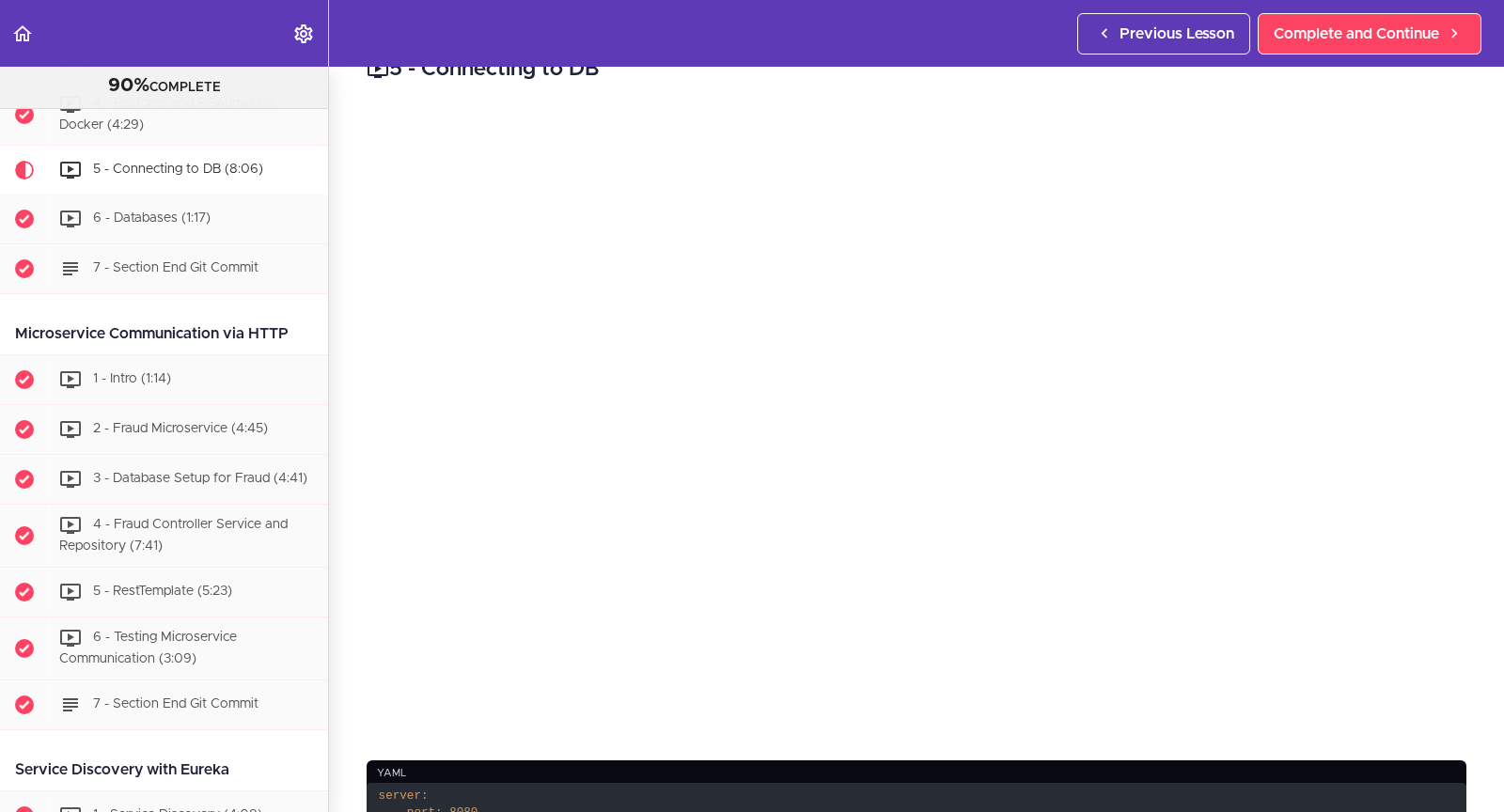 scroll, scrollTop: 33, scrollLeft: 0, axis: vertical 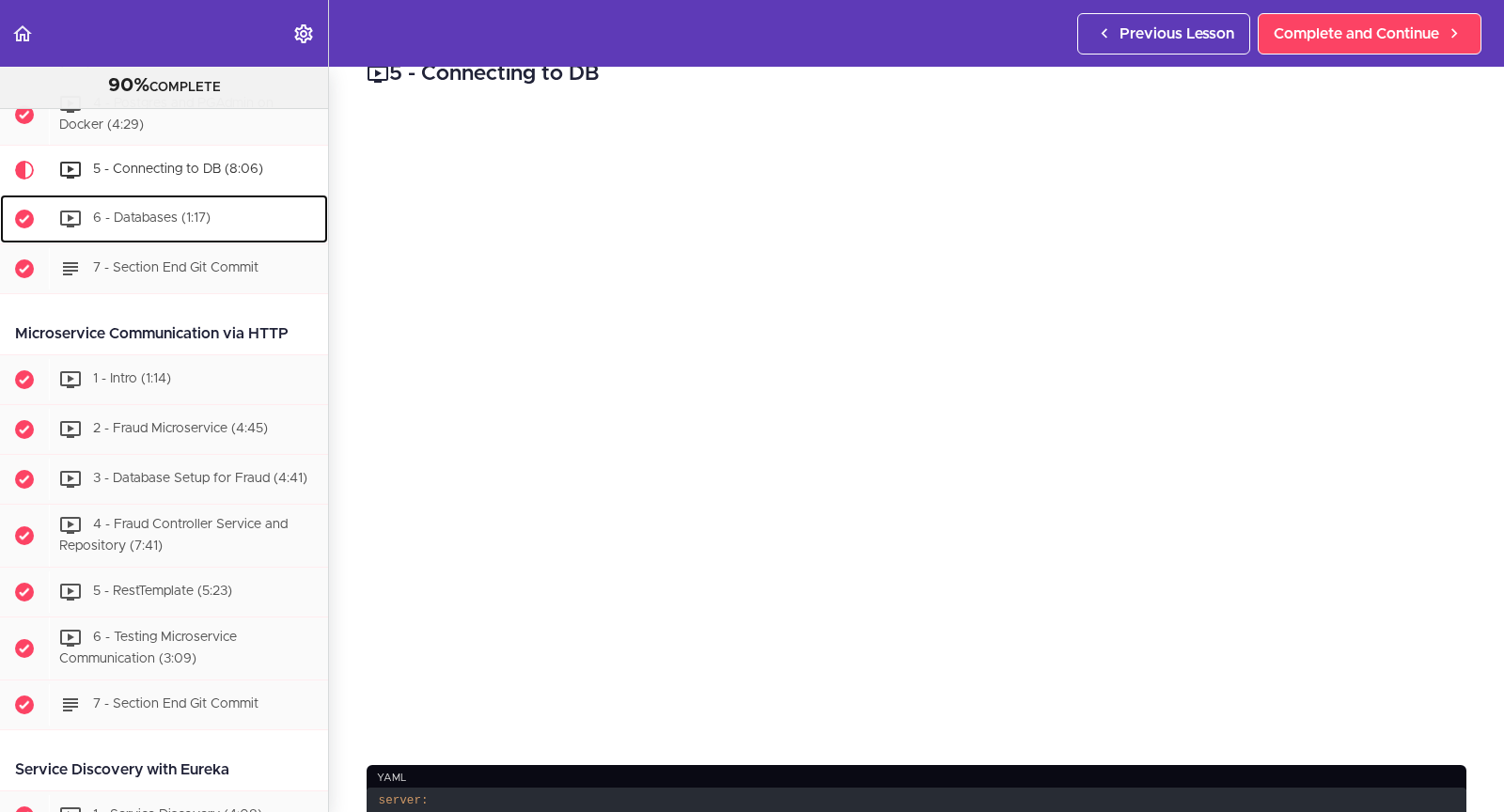 click on "6 - Databases
(1:17)" at bounding box center (188, 219) 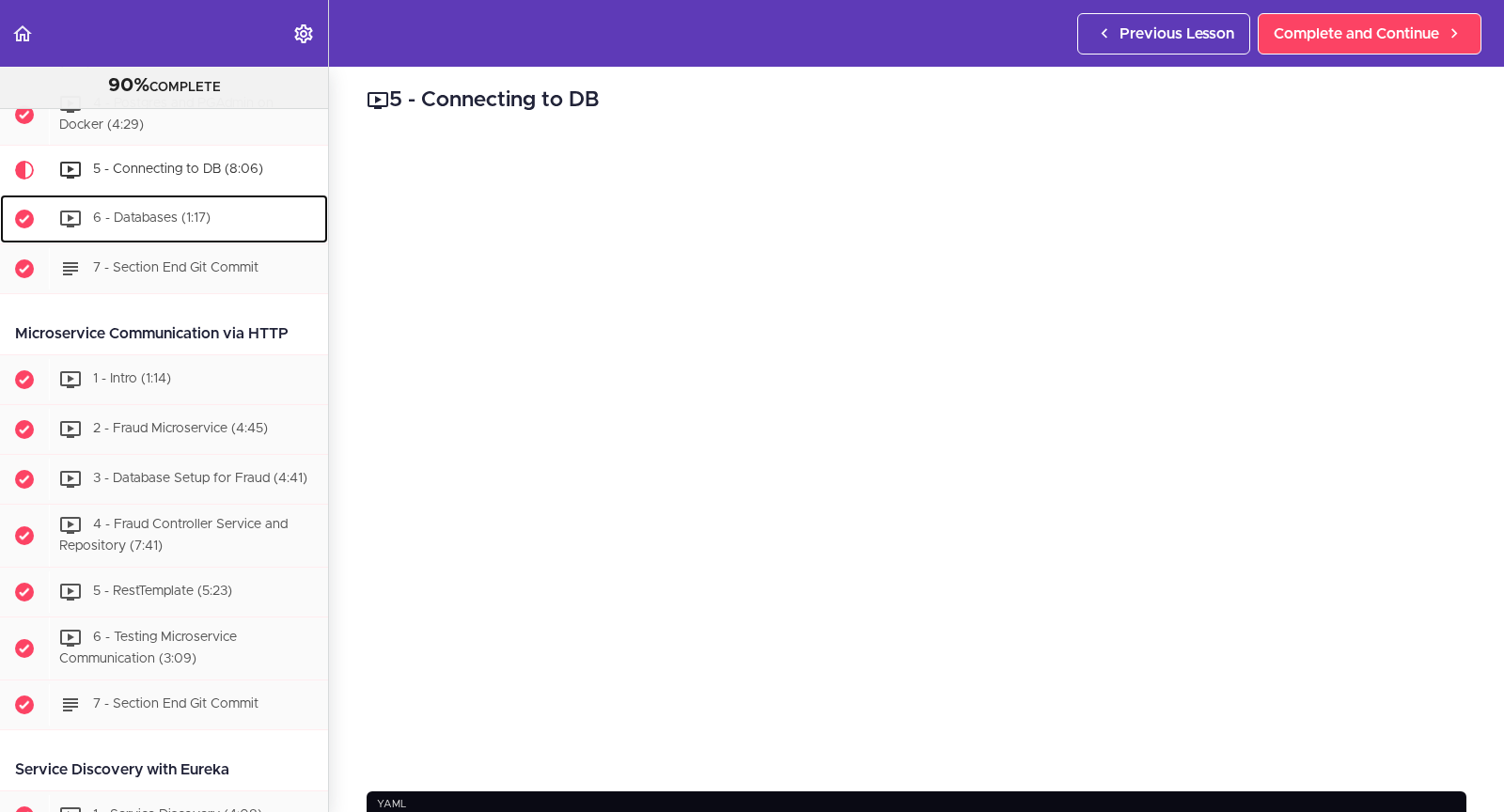 scroll, scrollTop: 970, scrollLeft: 0, axis: vertical 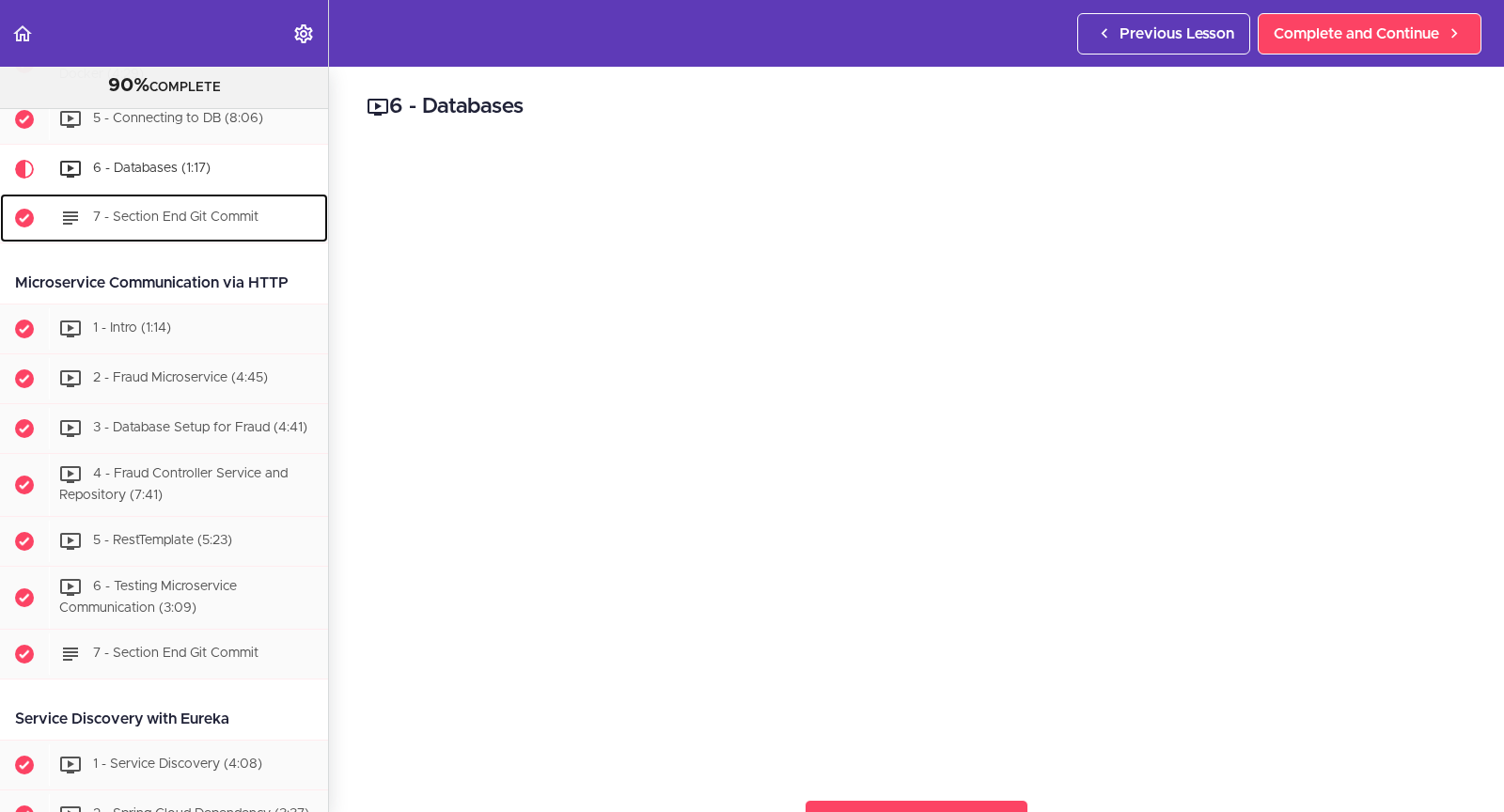 click on "7 - Section End Git Commit" at bounding box center (176, 218) 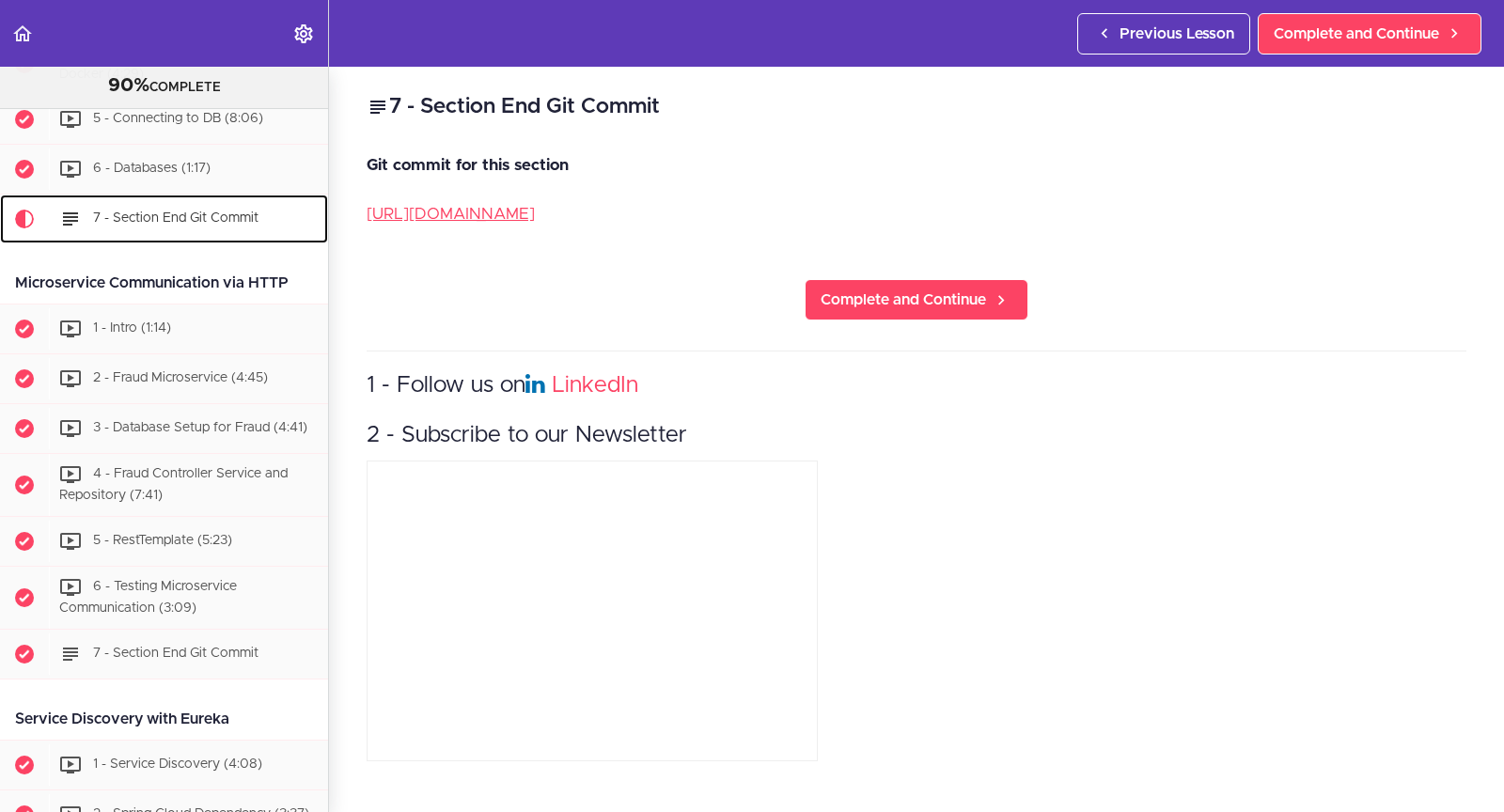 scroll, scrollTop: 1050, scrollLeft: 0, axis: vertical 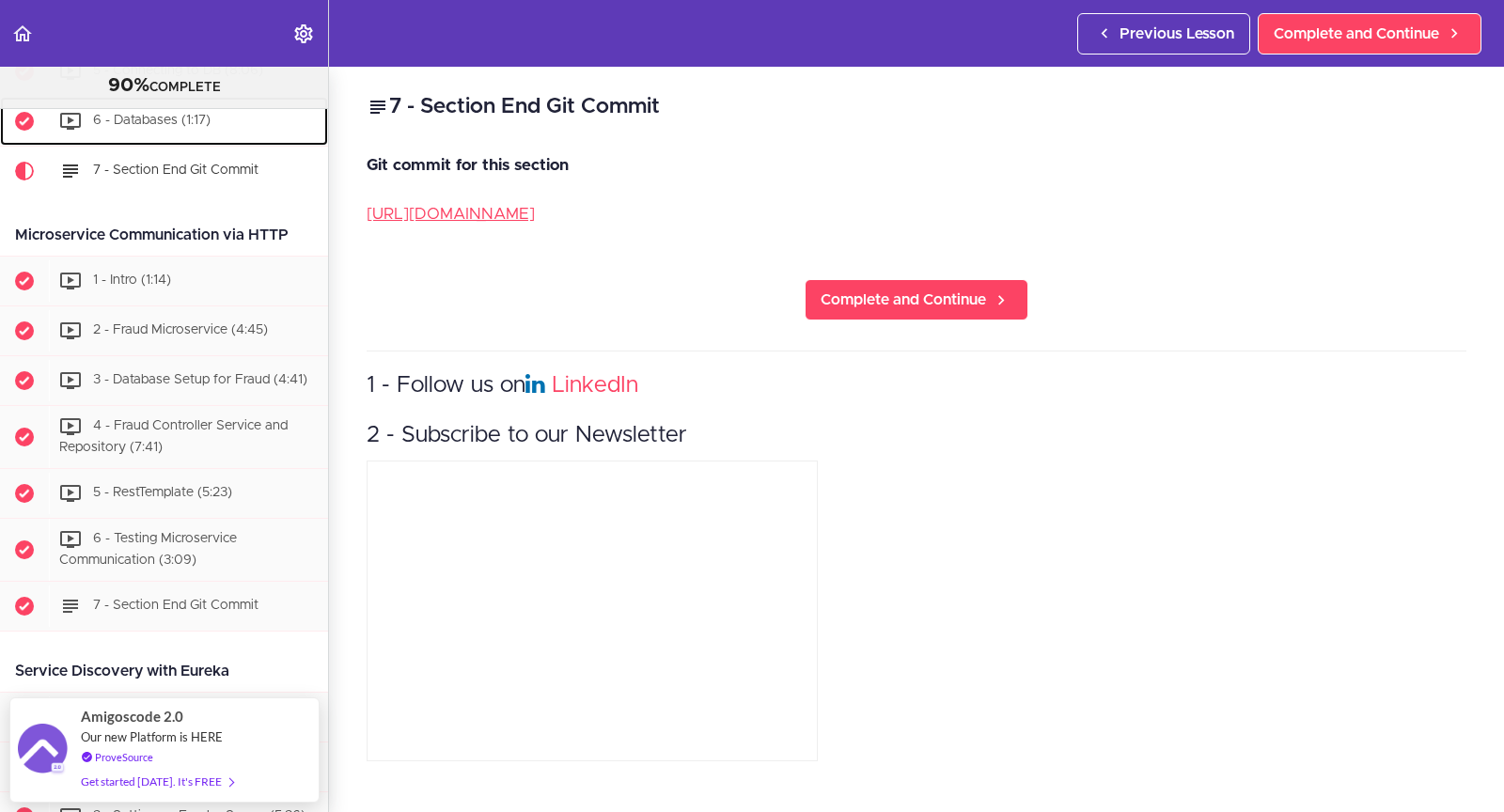 click on "6 - Databases
(1:17)" at bounding box center [188, 121] 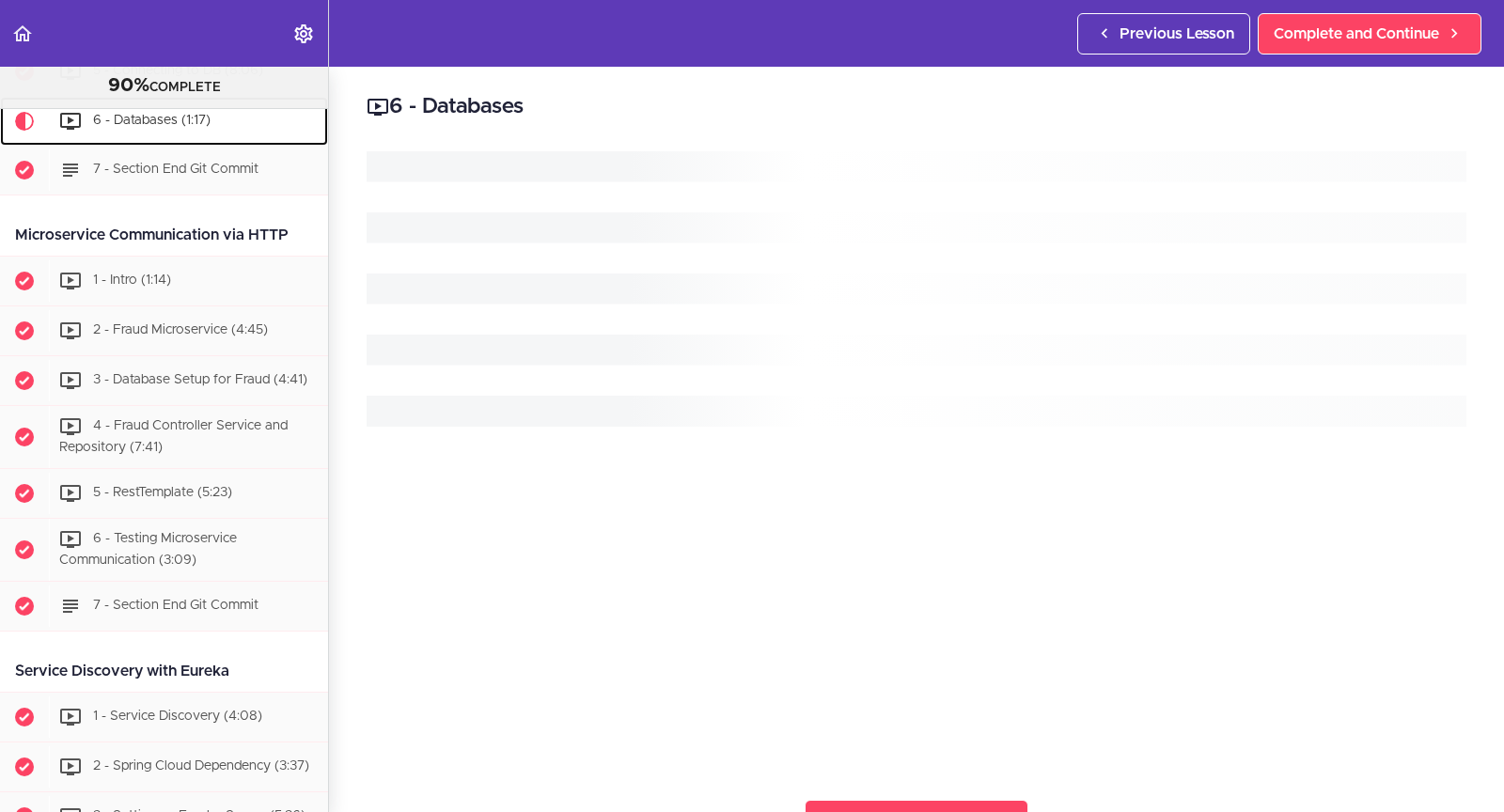 scroll, scrollTop: 1018, scrollLeft: 0, axis: vertical 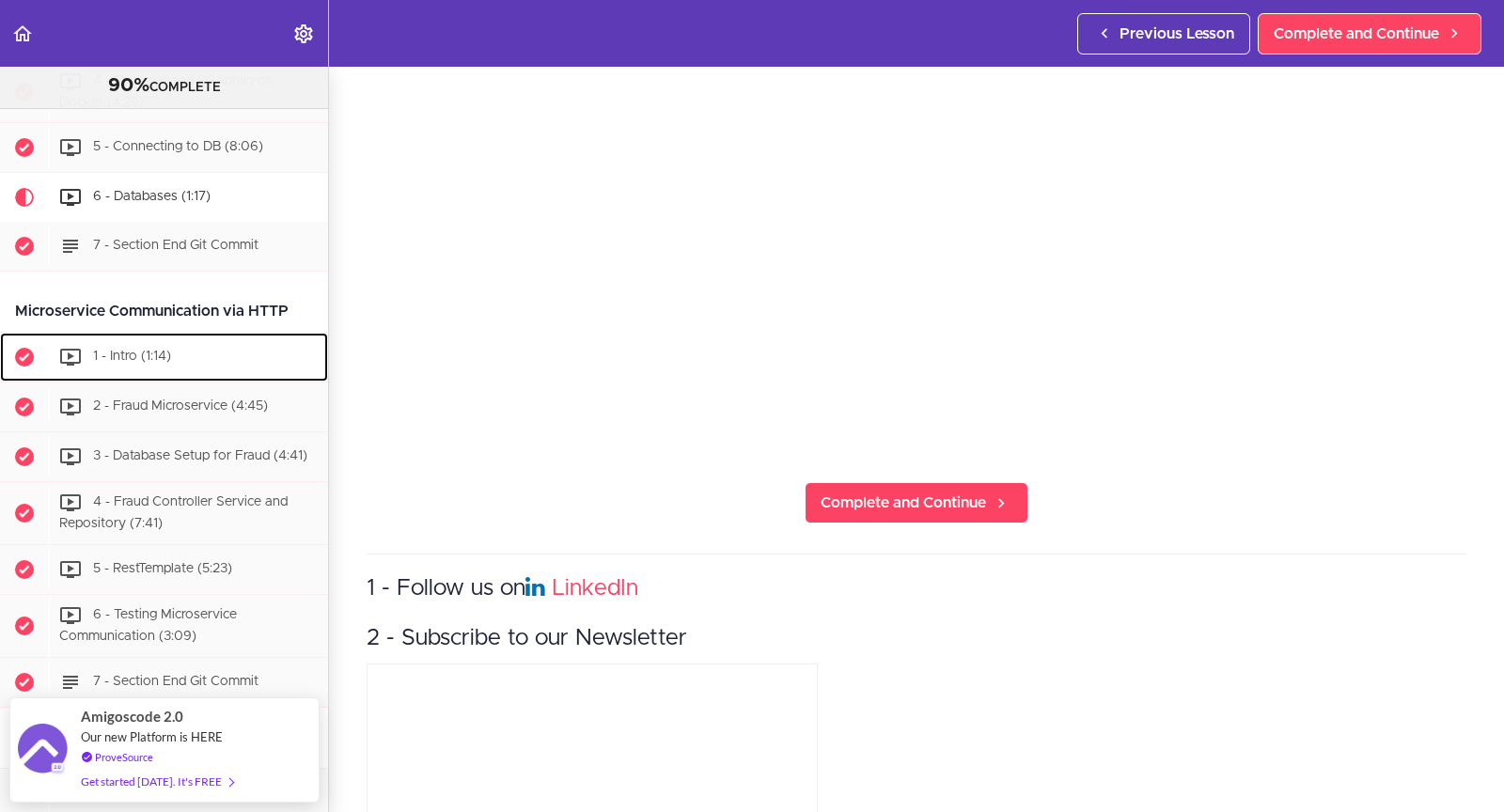 click on "1 - Intro
(1:14)" at bounding box center [132, 357] 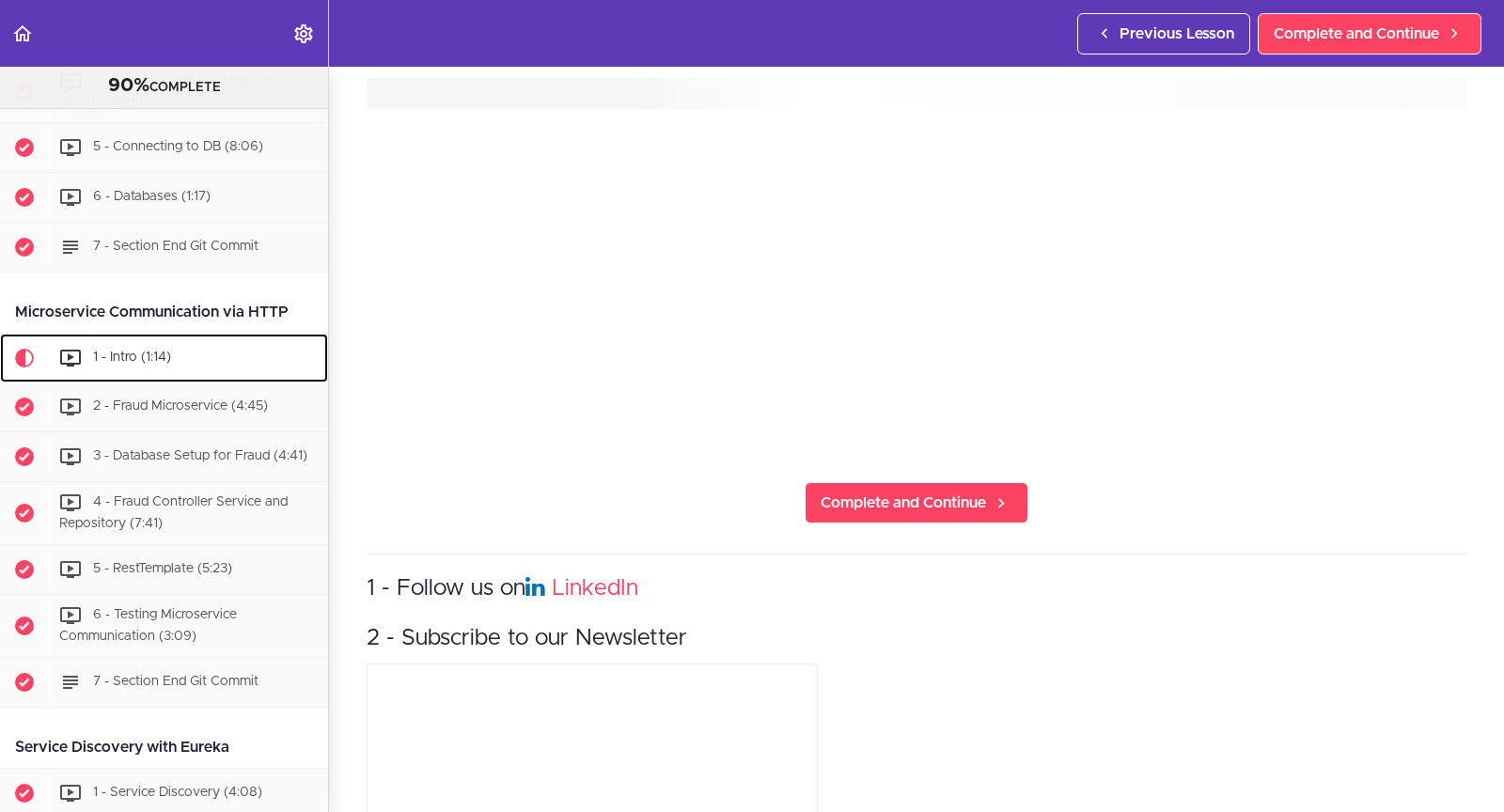 scroll, scrollTop: 0, scrollLeft: 0, axis: both 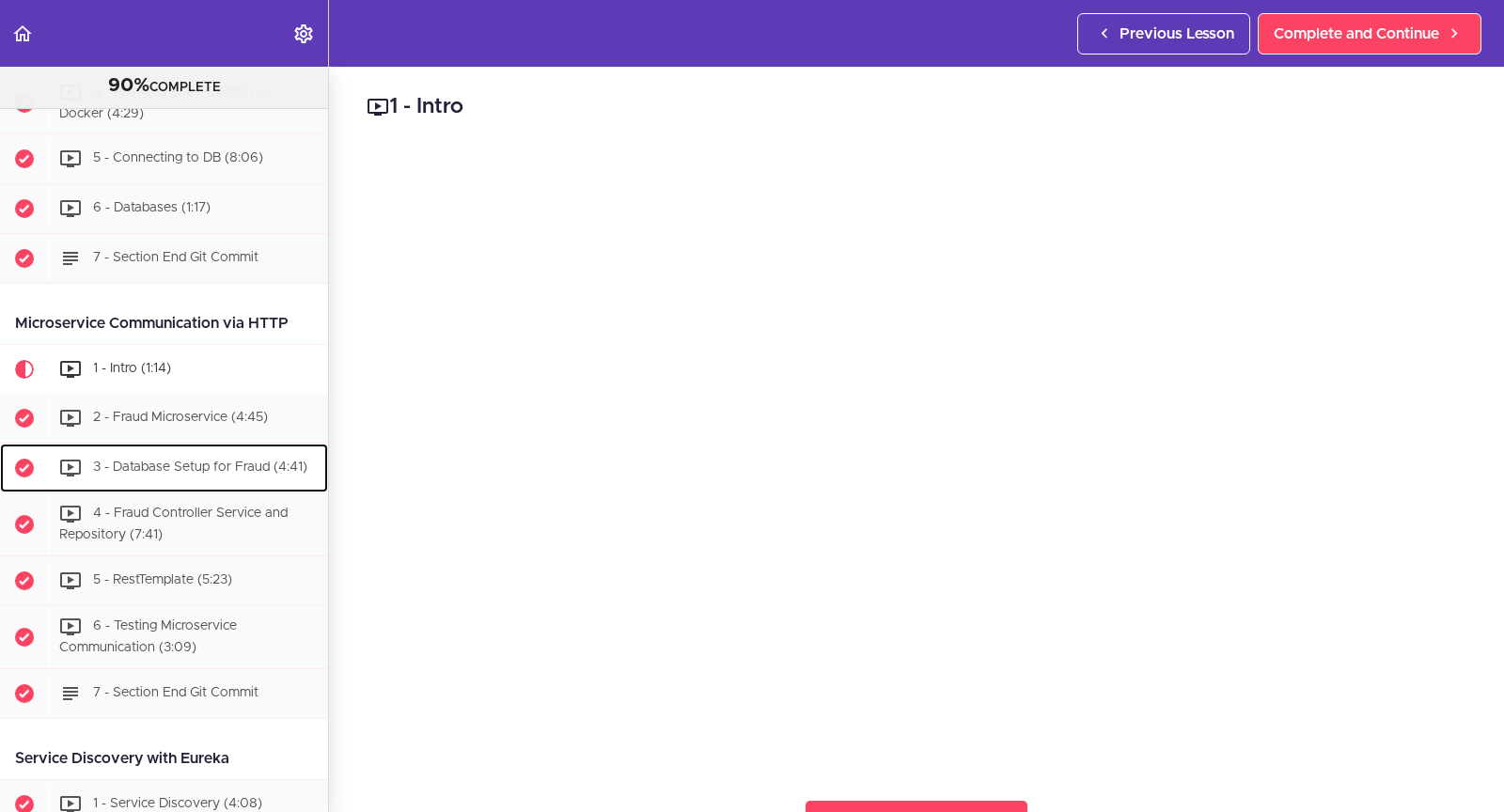 click on "3 - Database Setup for Fraud
(4:41)" at bounding box center (200, 468) 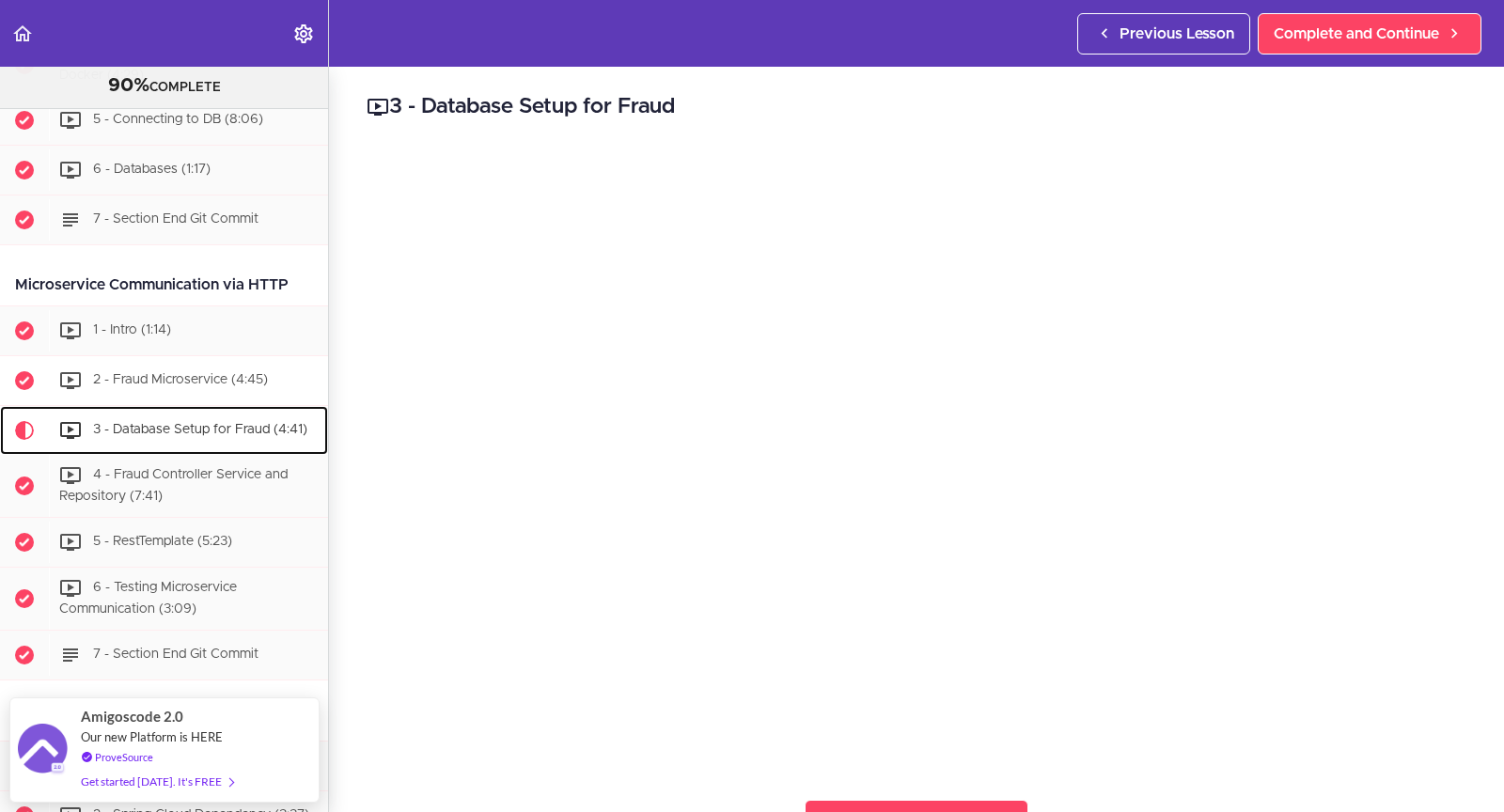 scroll, scrollTop: 999, scrollLeft: 0, axis: vertical 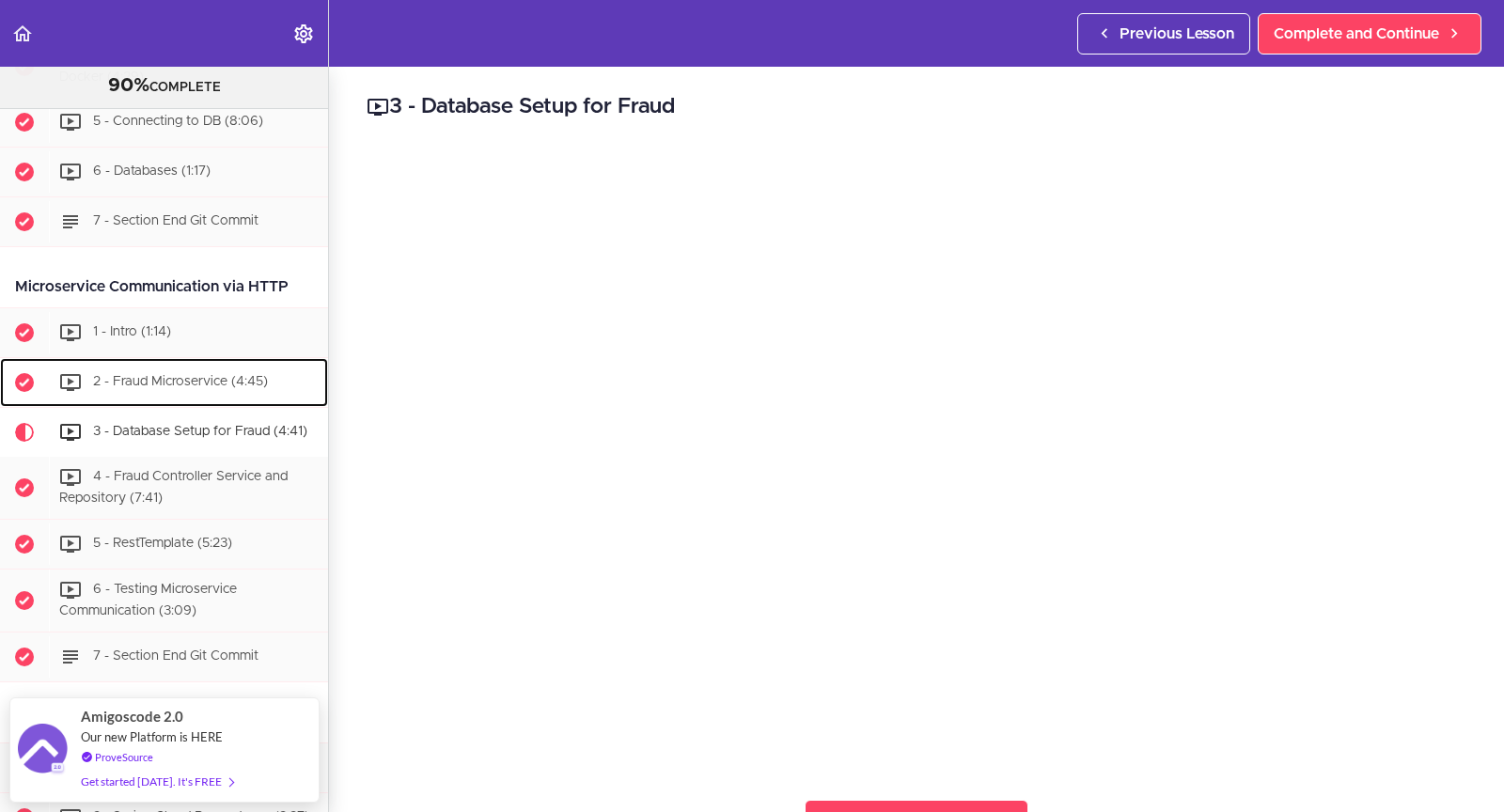 click on "2 - Fraud Microservice
(4:45)" at bounding box center [180, 383] 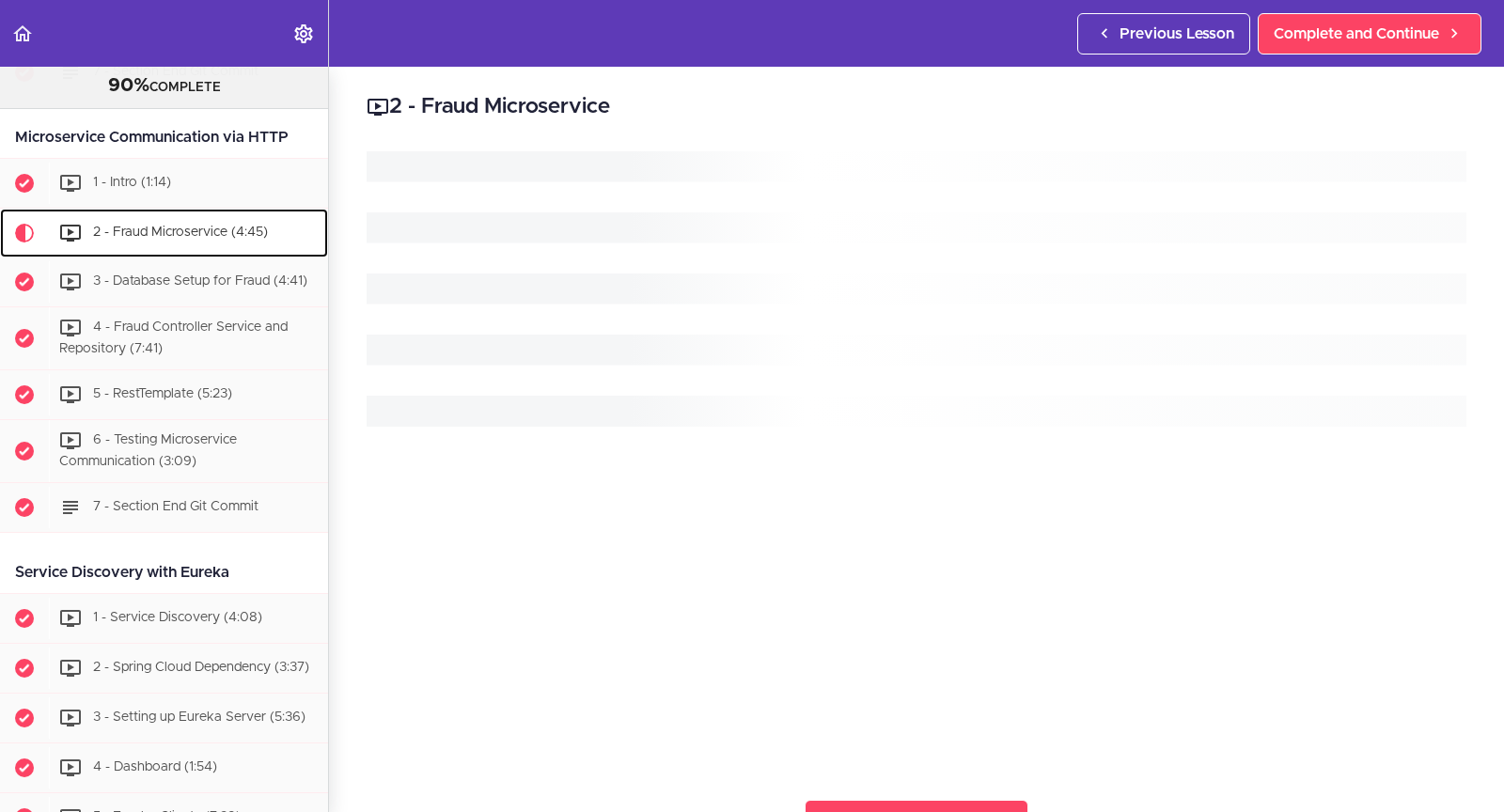 scroll, scrollTop: 1210, scrollLeft: 0, axis: vertical 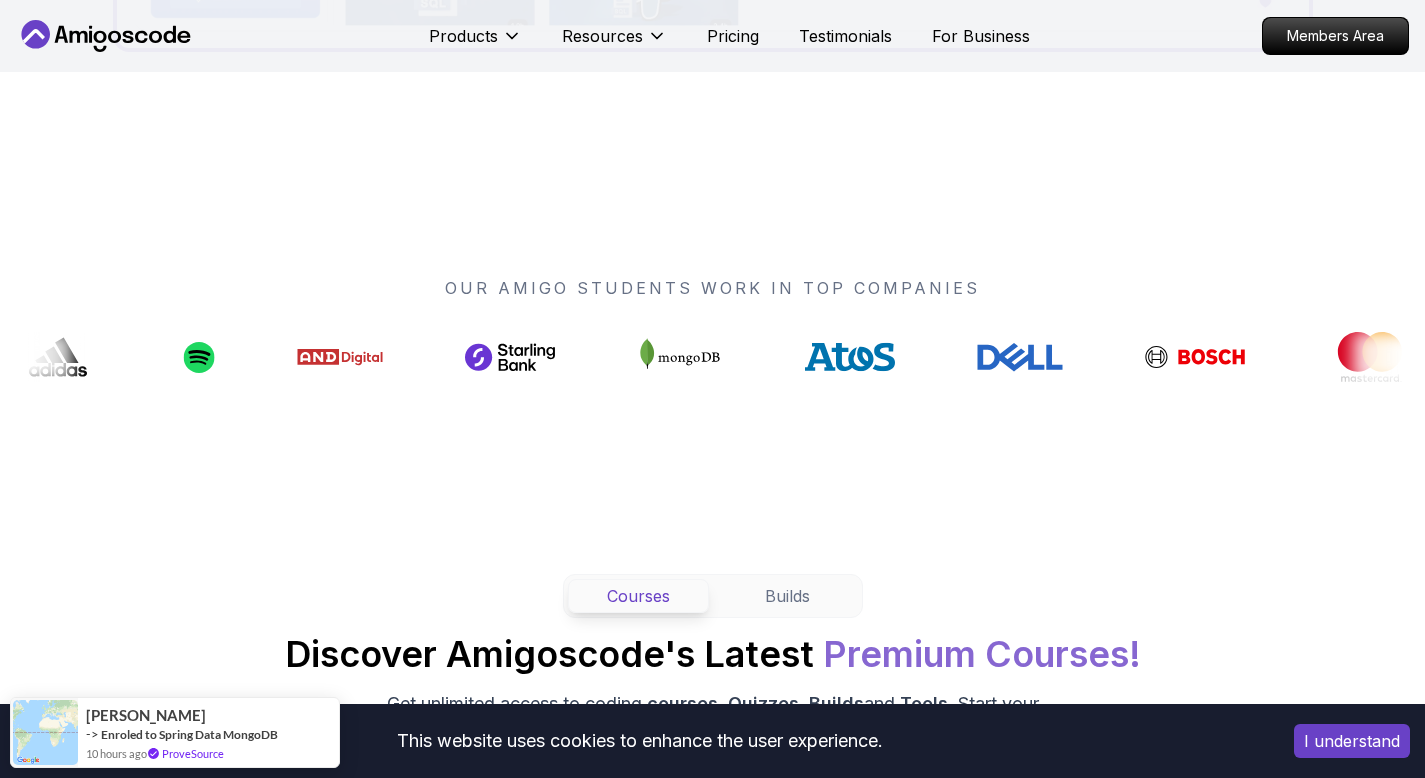 click on "I understand" at bounding box center [1352, 741] 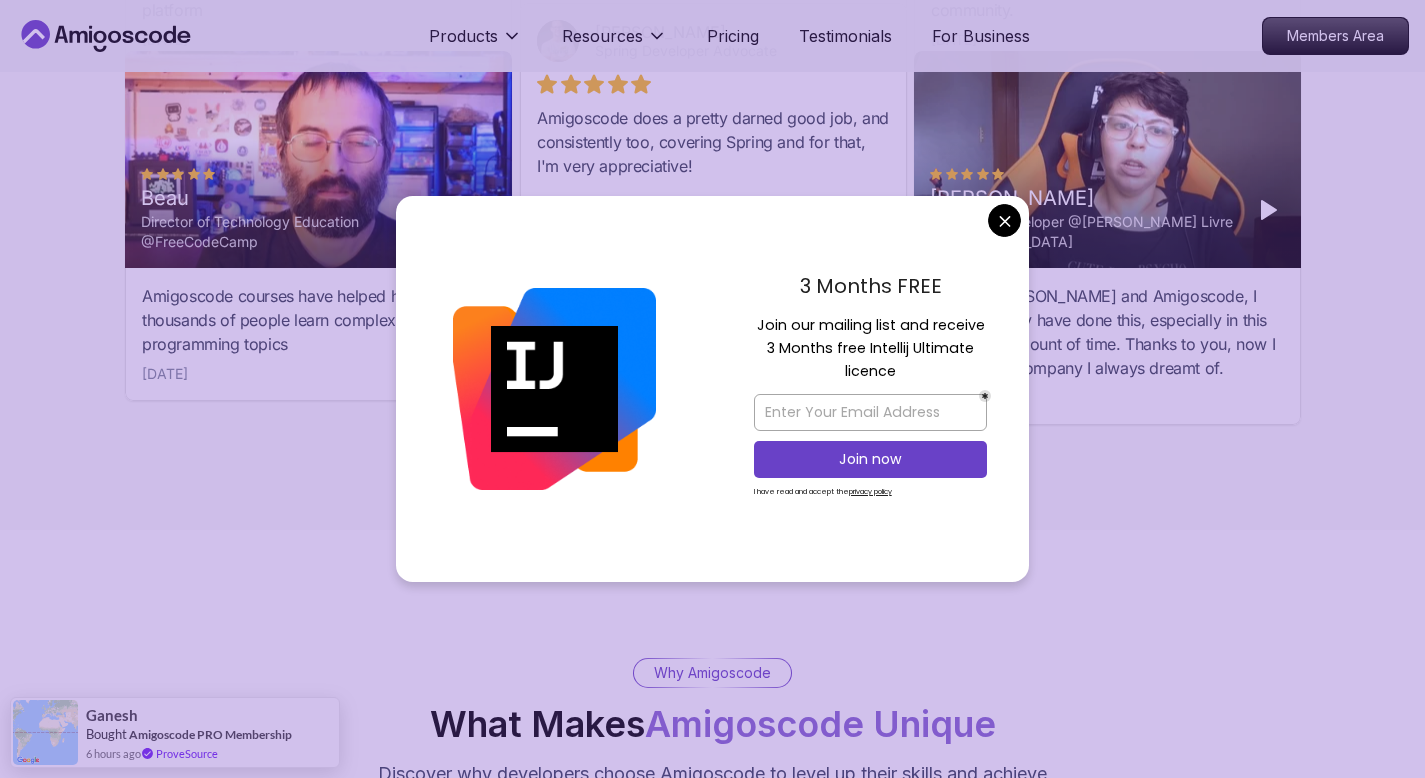 scroll, scrollTop: 6486, scrollLeft: 0, axis: vertical 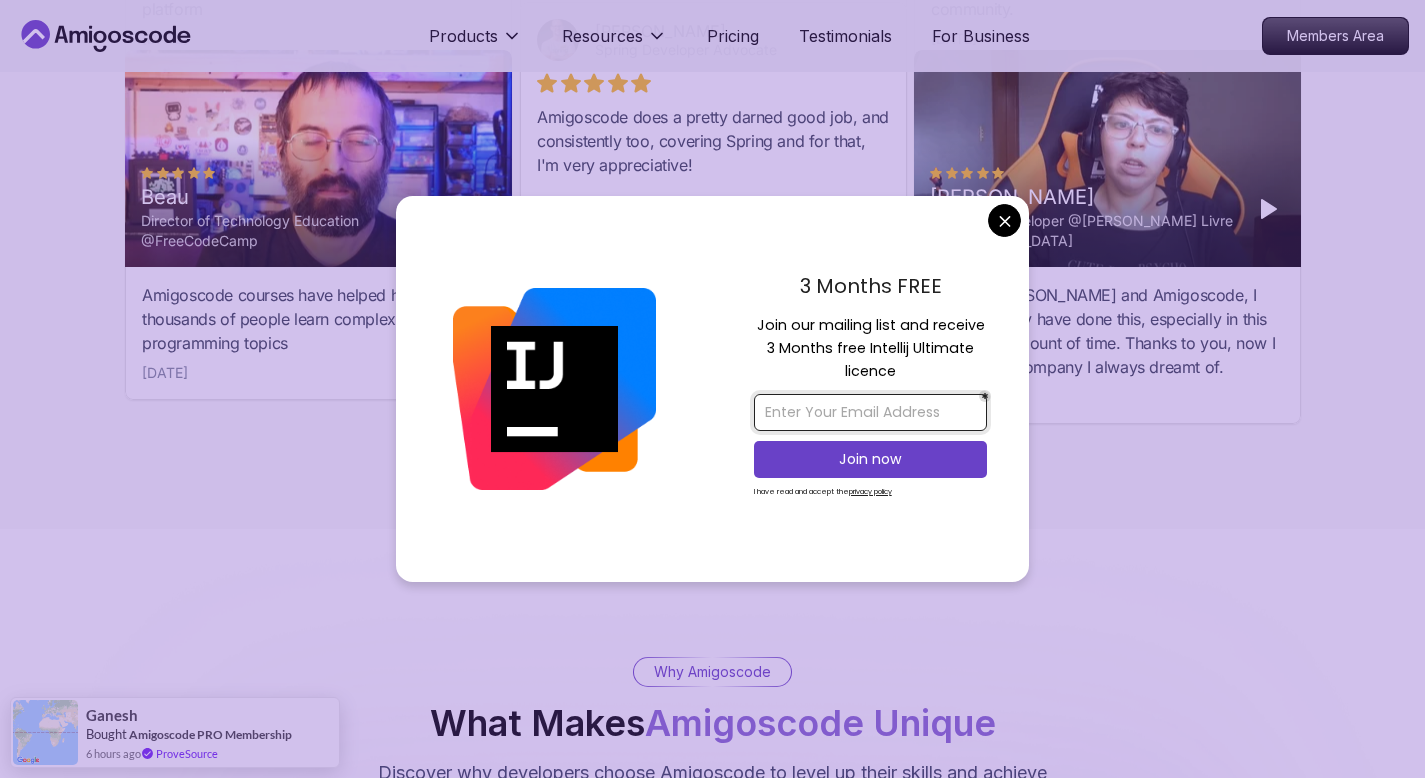 click at bounding box center (870, 412) 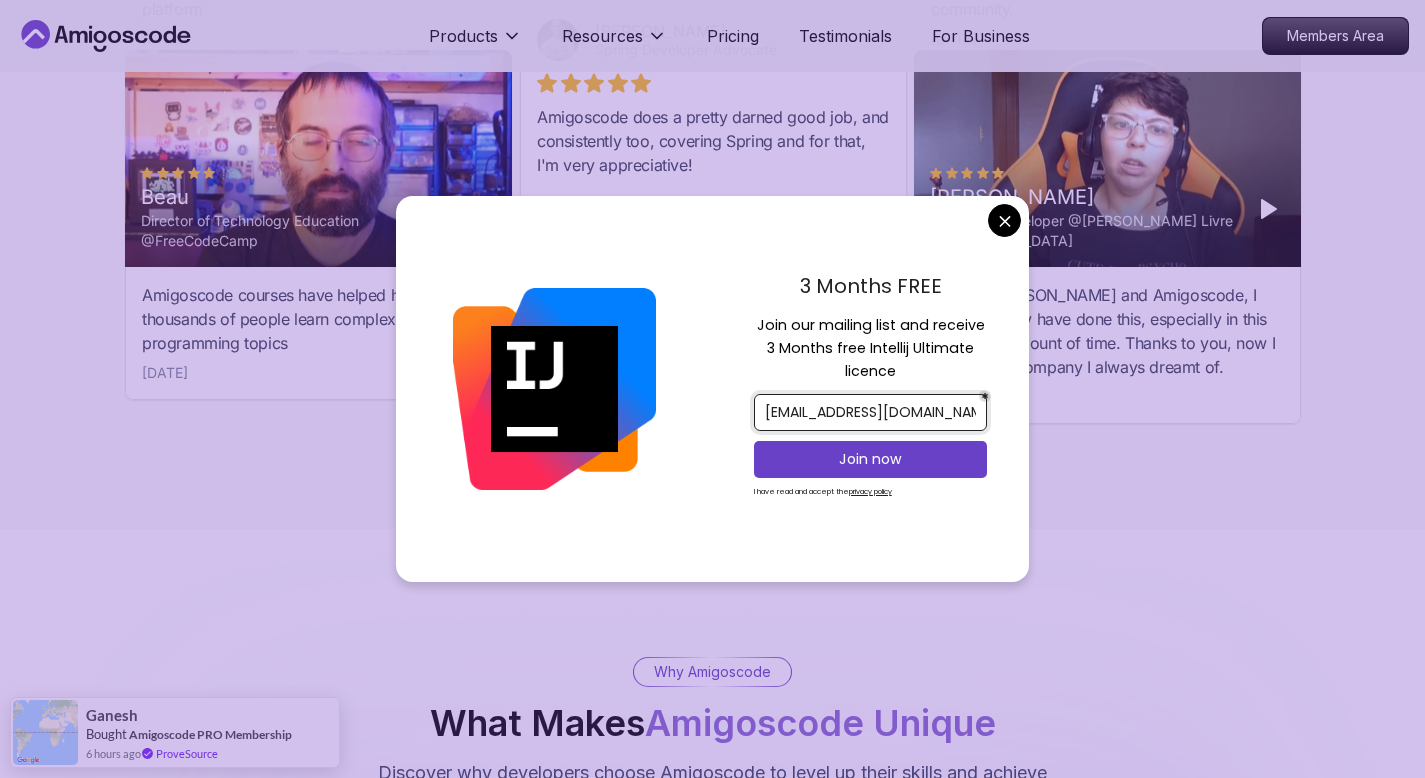 type on "vawicex234@endibit.com" 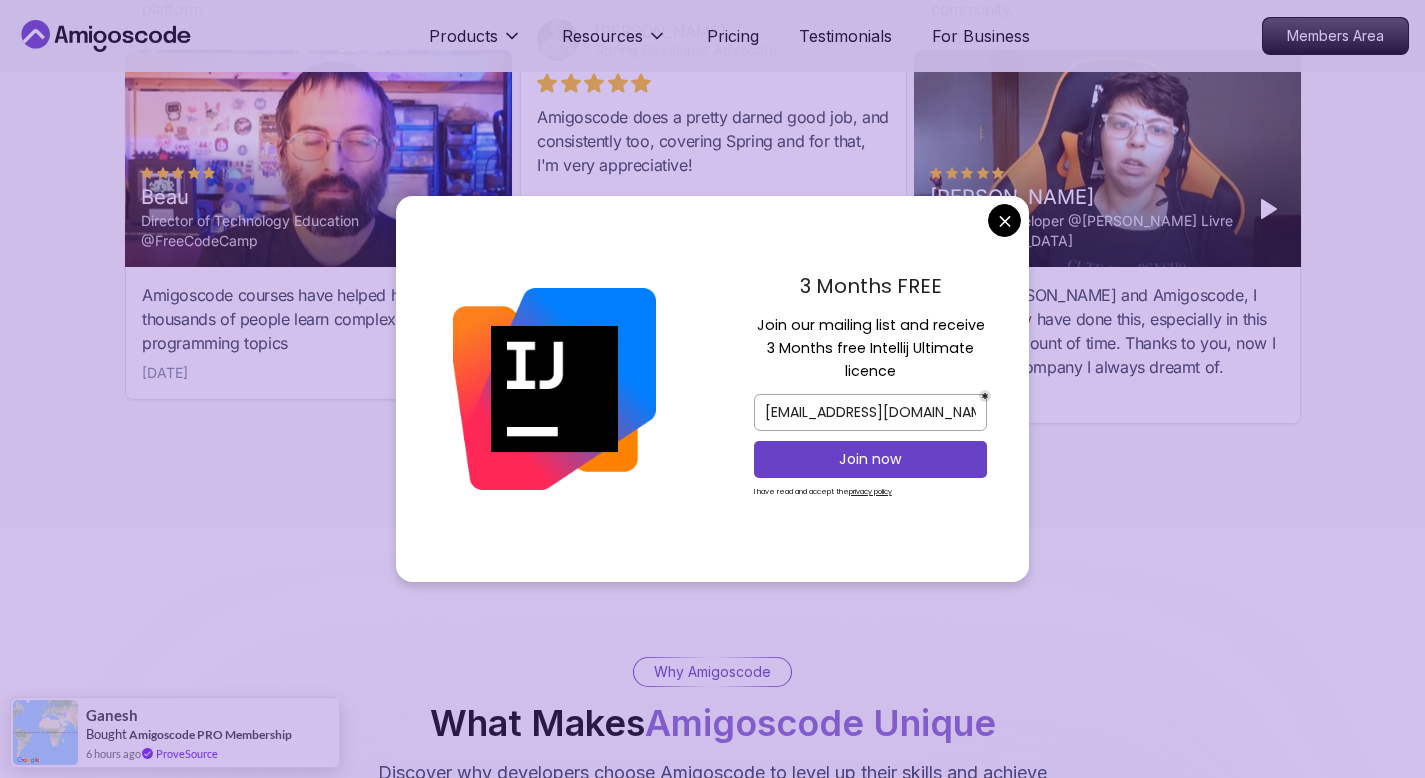 click on "Join now" at bounding box center (870, 459) 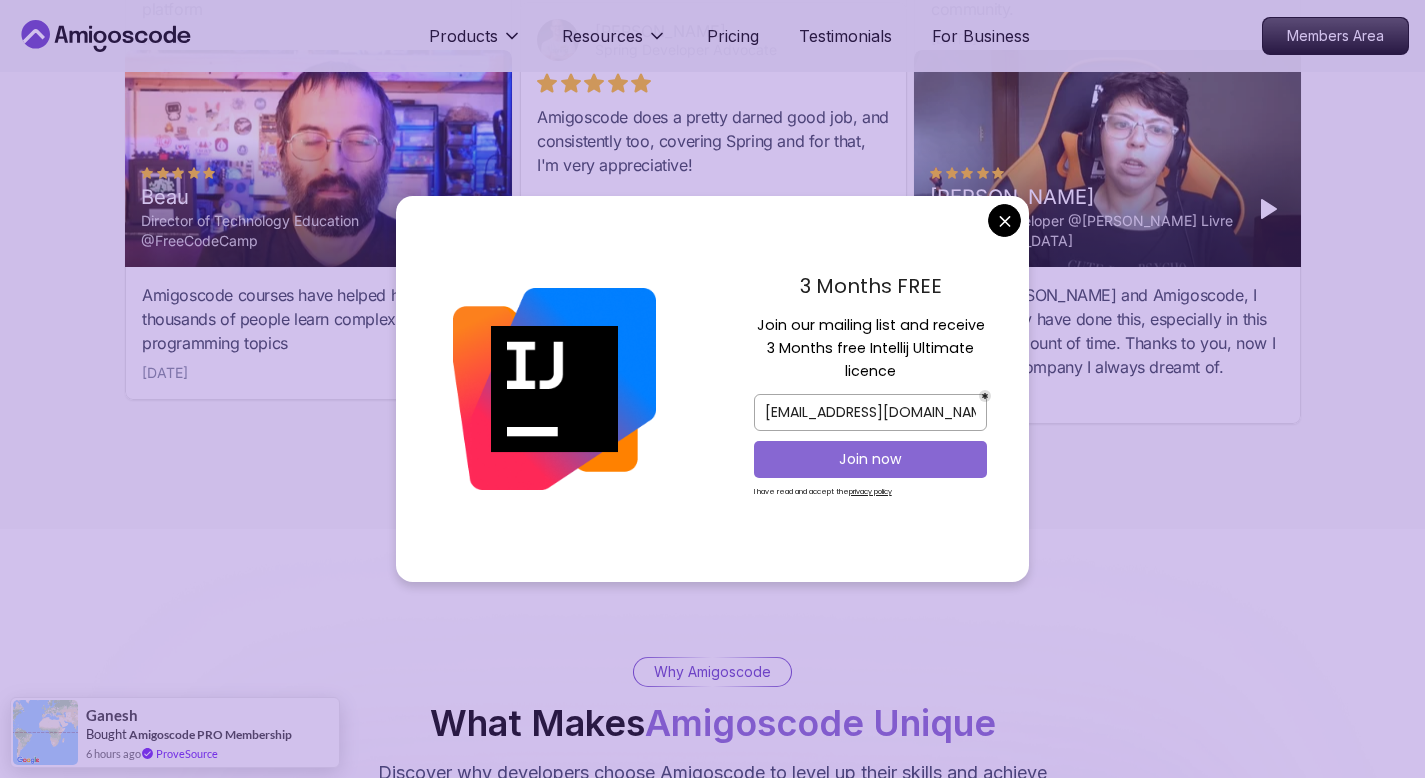 click on "Join now" at bounding box center (870, 459) 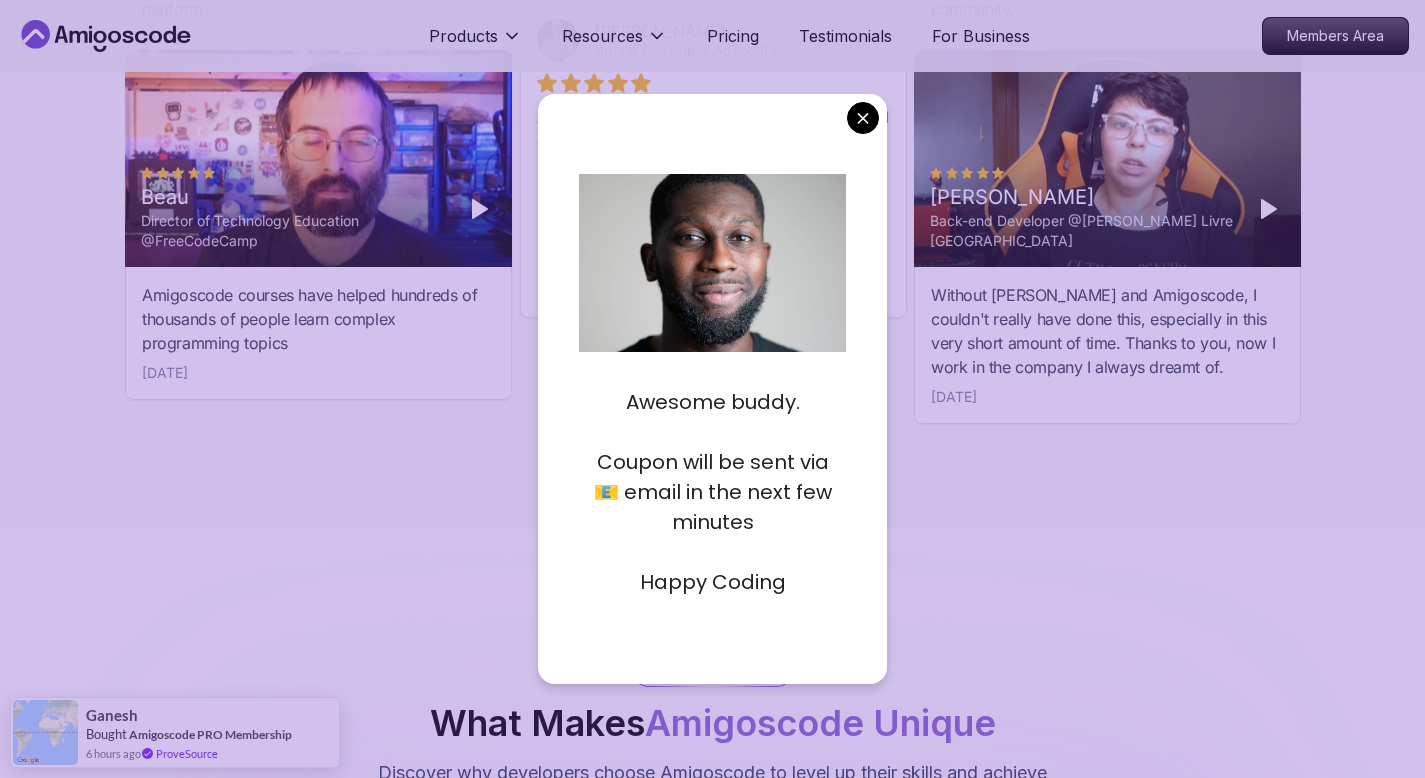 click on "Products Resources Pricing Testimonials For Business Members Area Products Resources Pricing Testimonials For Business Members Area Jogh Long Spring Developer Advocate "Amigoscode Does a pretty good job, and consistently too, covering Spring and for that, I'm very Appreciative" The One-Stop Platform for   Developers Get unlimited access to coding   courses ,   Quizzes ,   Builds  and   Tools . Start your journey or level up your career with Amigoscode today! Start for Free https://amigoscode.com/dashboard OUR AMIGO STUDENTS WORK IN TOP COMPANIES Courses Builds Discover Amigoscode's Latest   Premium Courses! Get unlimited access to coding   courses ,   Quizzes ,   Builds  and   Tools . Start your journey or level up your career with Amigoscode today! Browse all  courses Advanced Spring Boot Pro Dive deep into Spring Boot with our advanced course, designed to take your skills from intermediate to expert level. NEW Spring Boot for Beginners Java for Developers Pro React JS Developer Guide Pro Spring AI Pro Pro" at bounding box center (712, -625) 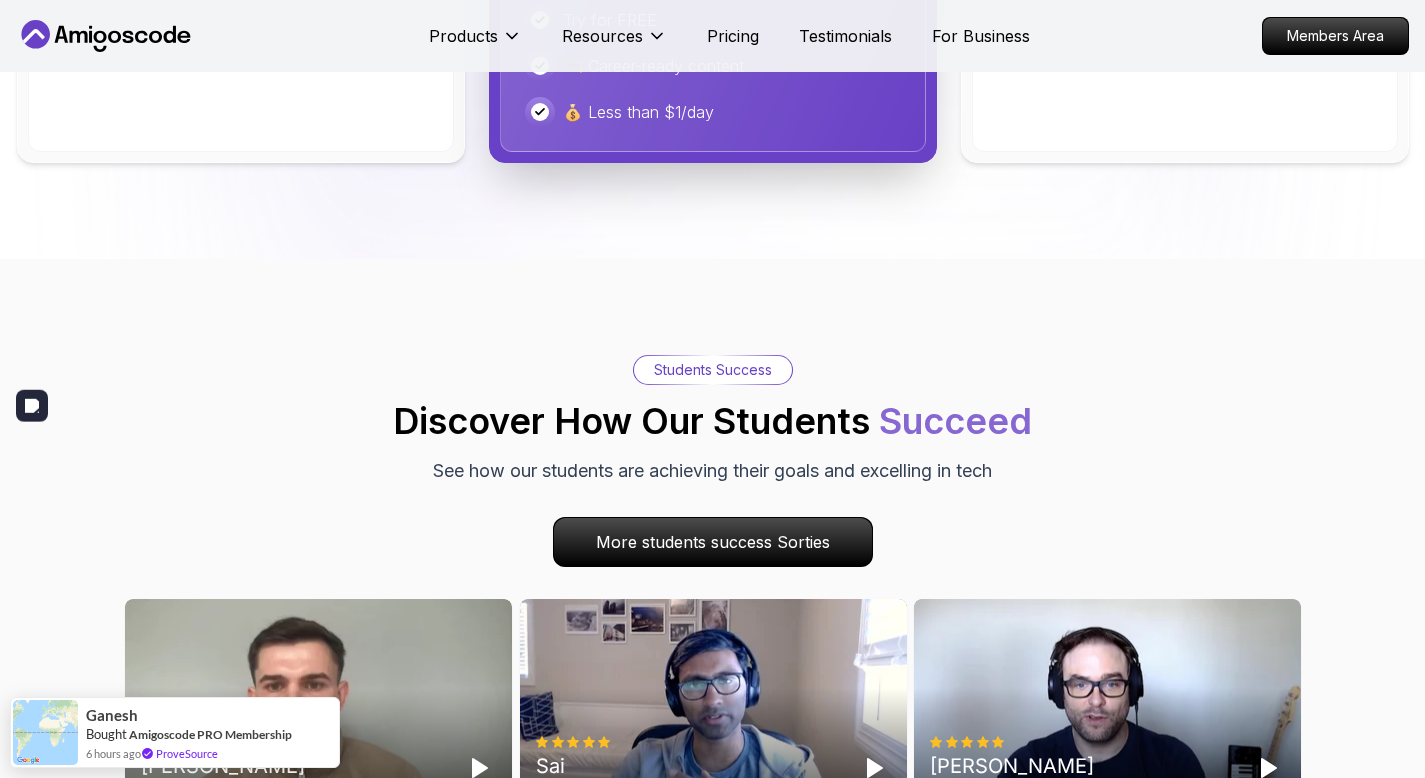 scroll, scrollTop: 5199, scrollLeft: 0, axis: vertical 